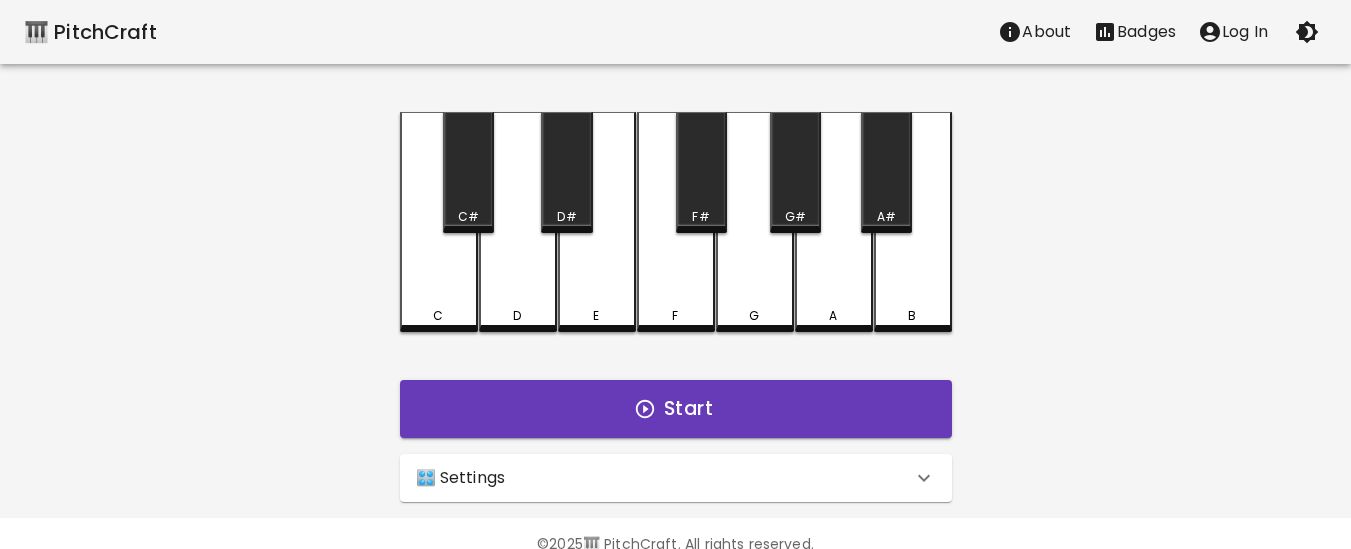 scroll, scrollTop: 0, scrollLeft: 0, axis: both 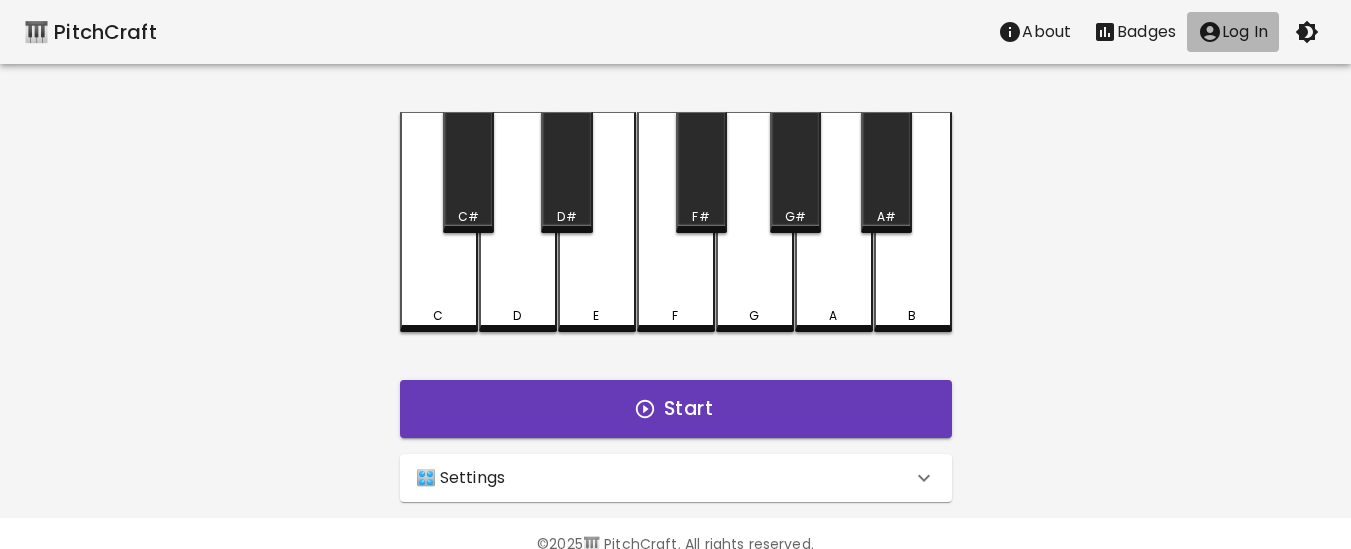 click on "Log In" at bounding box center (1245, 32) 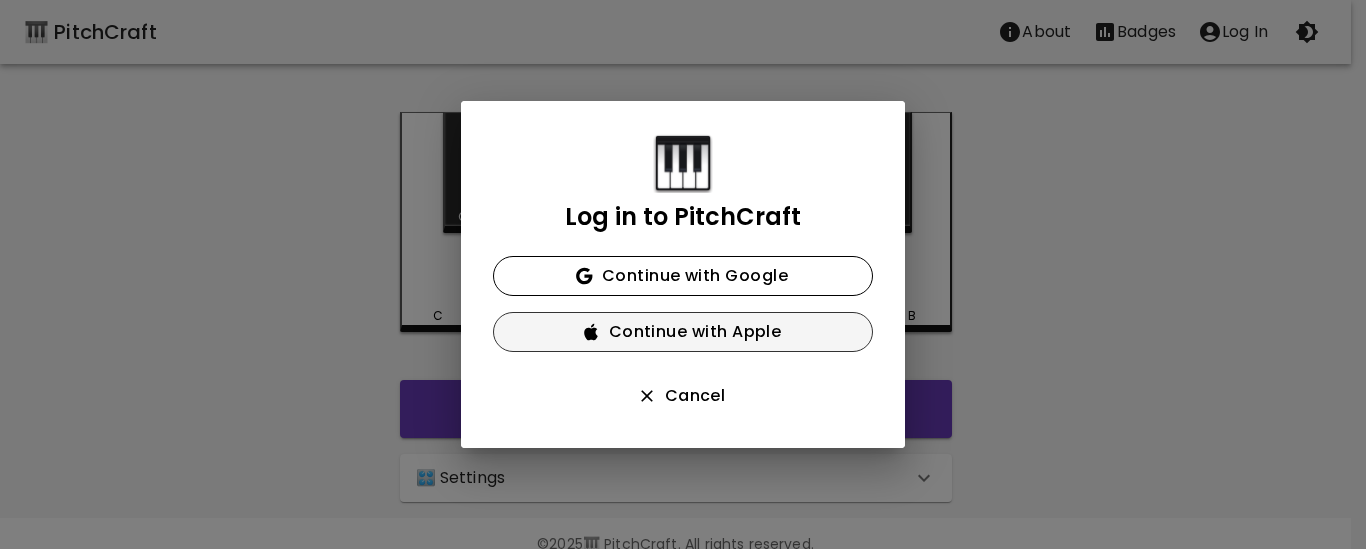 click on "Continue with Apple" at bounding box center (683, 332) 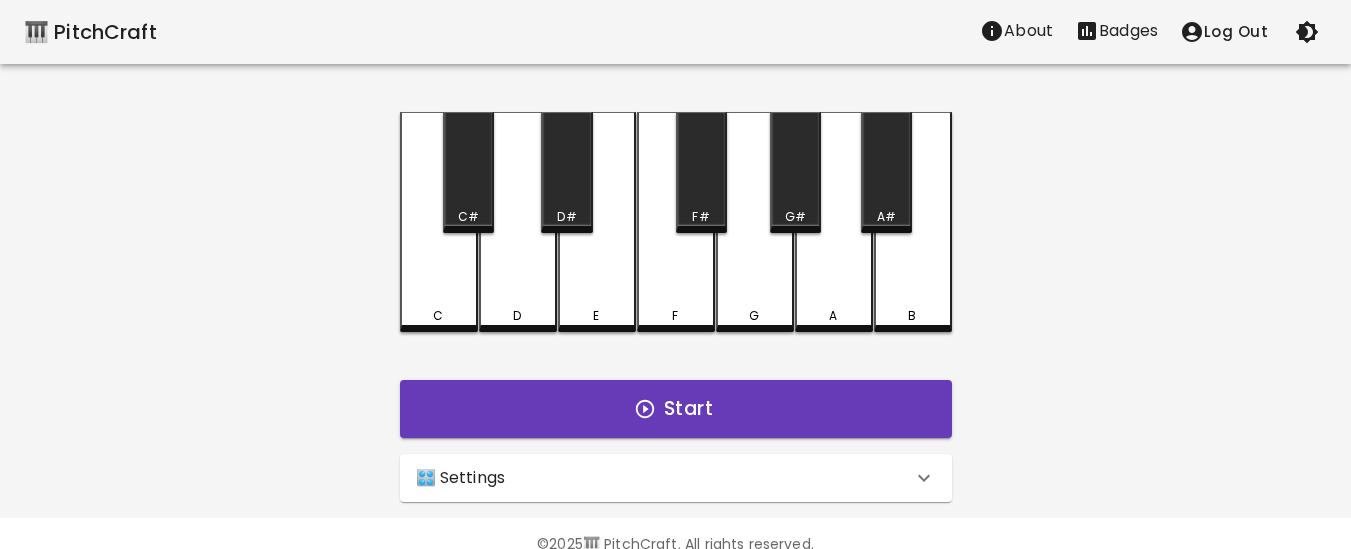 click on "Badges" at bounding box center (1128, 31) 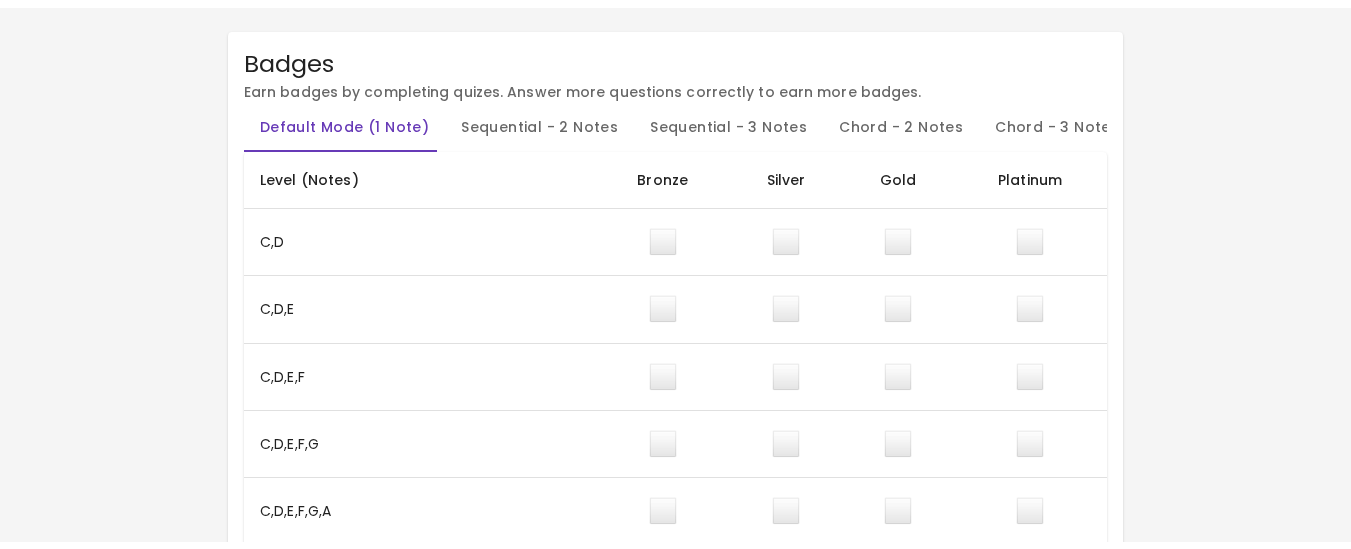 scroll, scrollTop: 0, scrollLeft: 0, axis: both 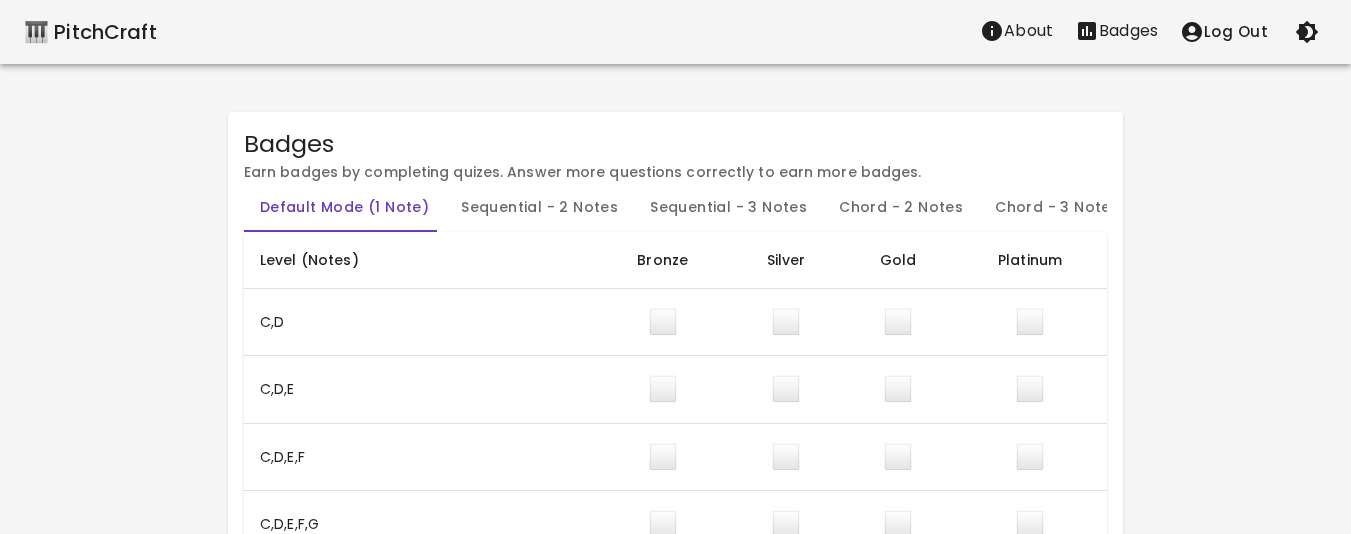 click on "🎹 PitchCraft" at bounding box center (90, 32) 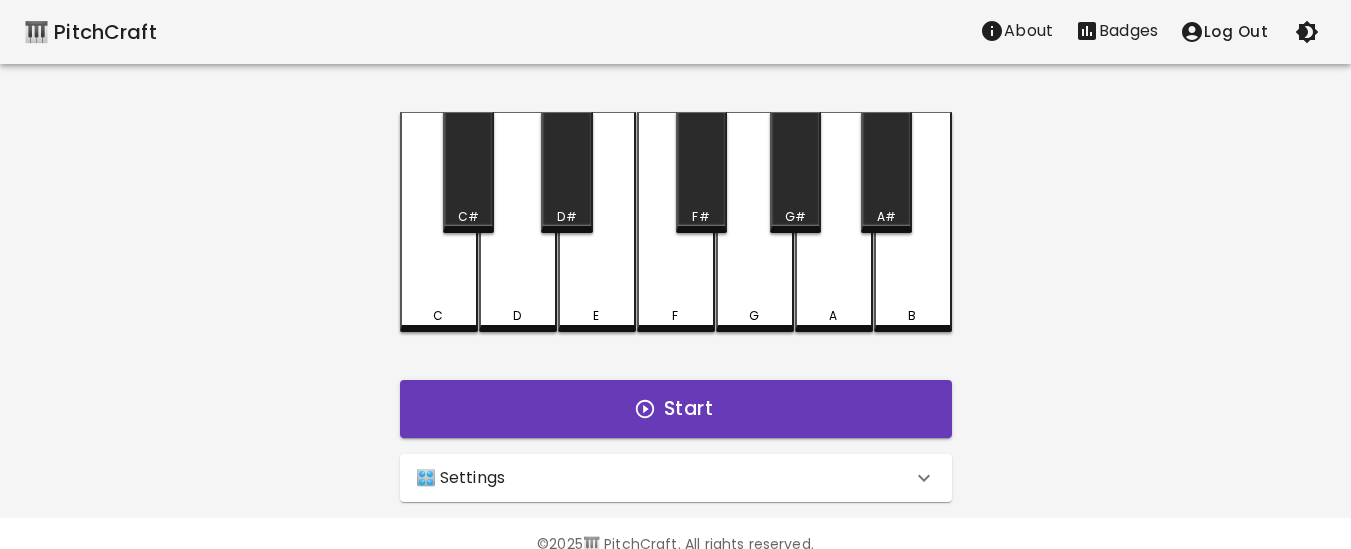 click on "C" at bounding box center [439, 222] 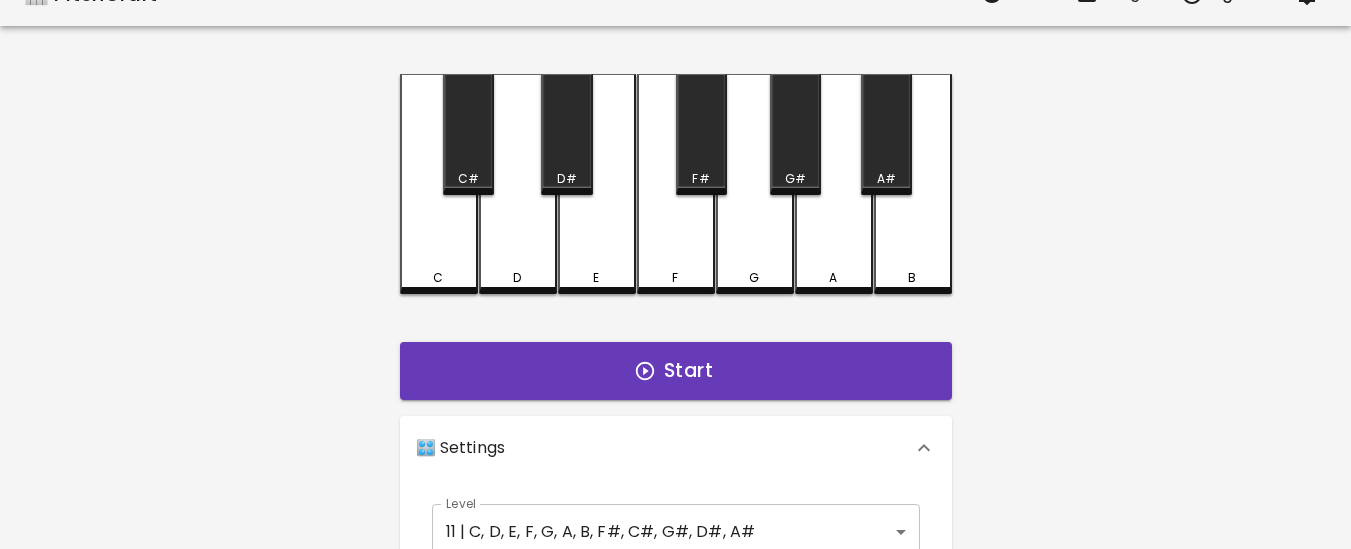 scroll, scrollTop: 72, scrollLeft: 0, axis: vertical 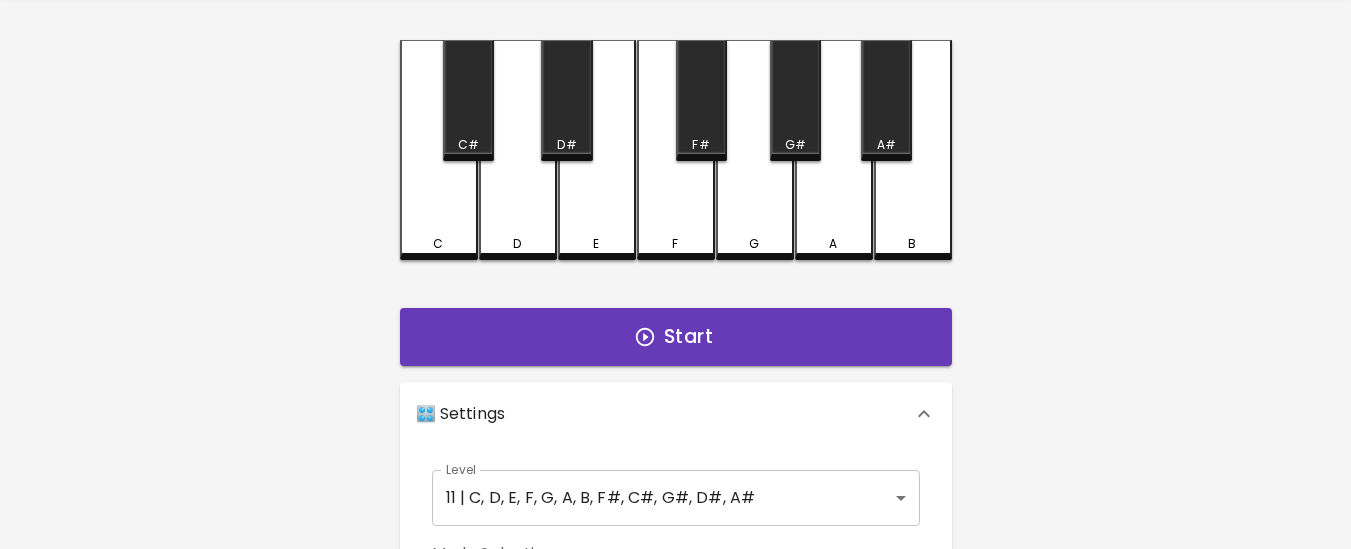 click on "🎹 PitchCraft About Badges  Log Out C C# D D# E F F# G G# A A# B Start 🎛️ Settings Level 11 | C, D, E, F, G, A, B, F#, C#, G#, D#, A# 21 Level Mode Selection Sequential Mode Chord Mode Default Mode Show Keyboard Shortcuts Show Note Names Autoplay next note Show Streak Octave(s) High Voice 4 Octave Instrument Piano acoustic_grand_piano Instrument ©  2025  🎹 PitchCraft. All rights reserved. Privacy Policy
About Badges Log Out Profile My account 0" at bounding box center (675, 533) 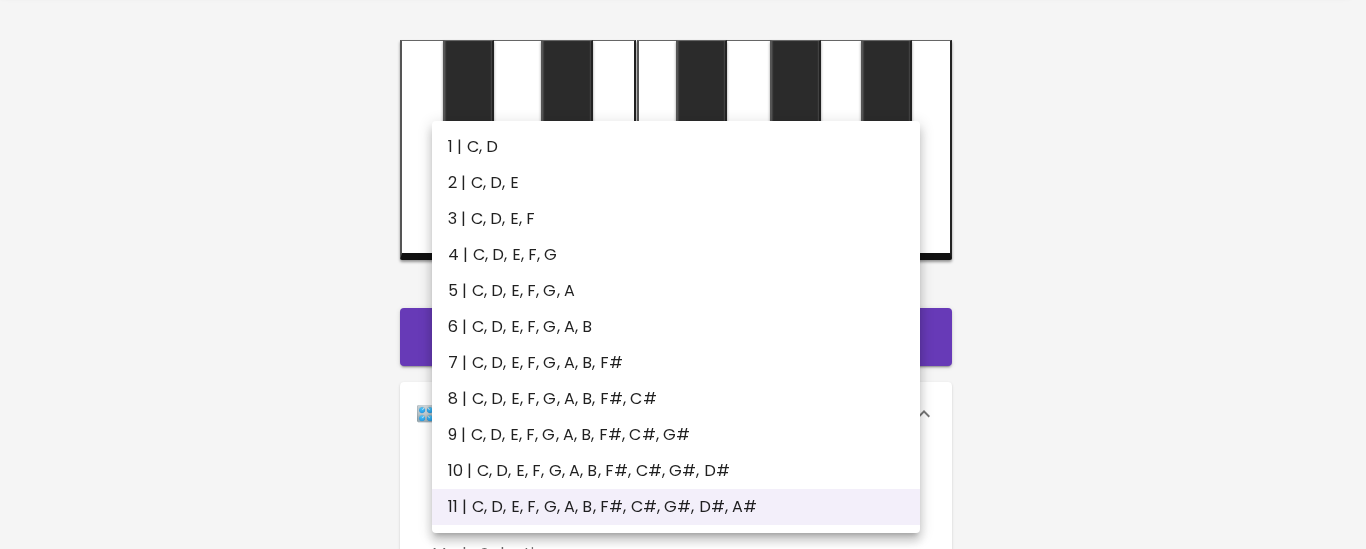 click on "1 | C, D" at bounding box center [676, 147] 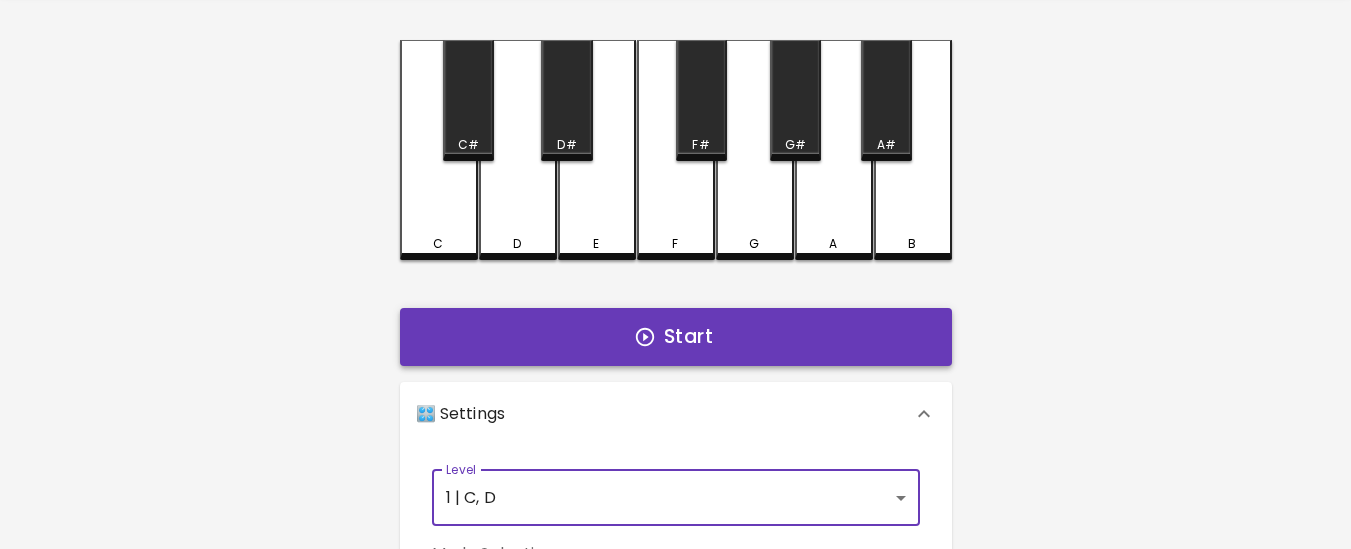 click on "Start" at bounding box center [676, 337] 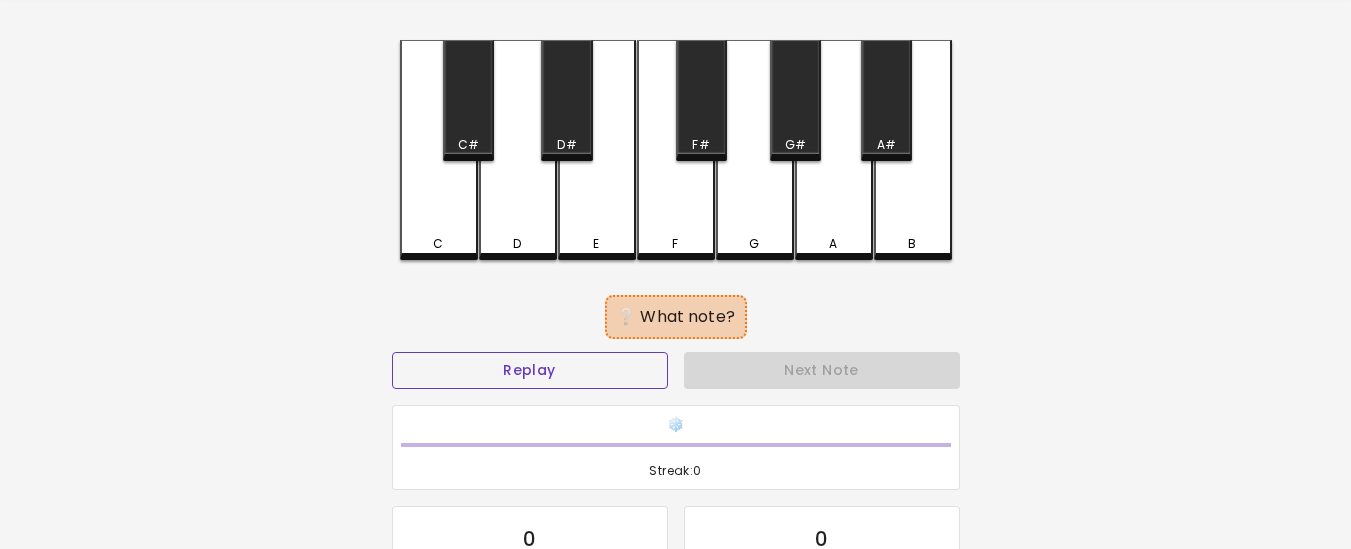 click on "Replay" at bounding box center (530, 370) 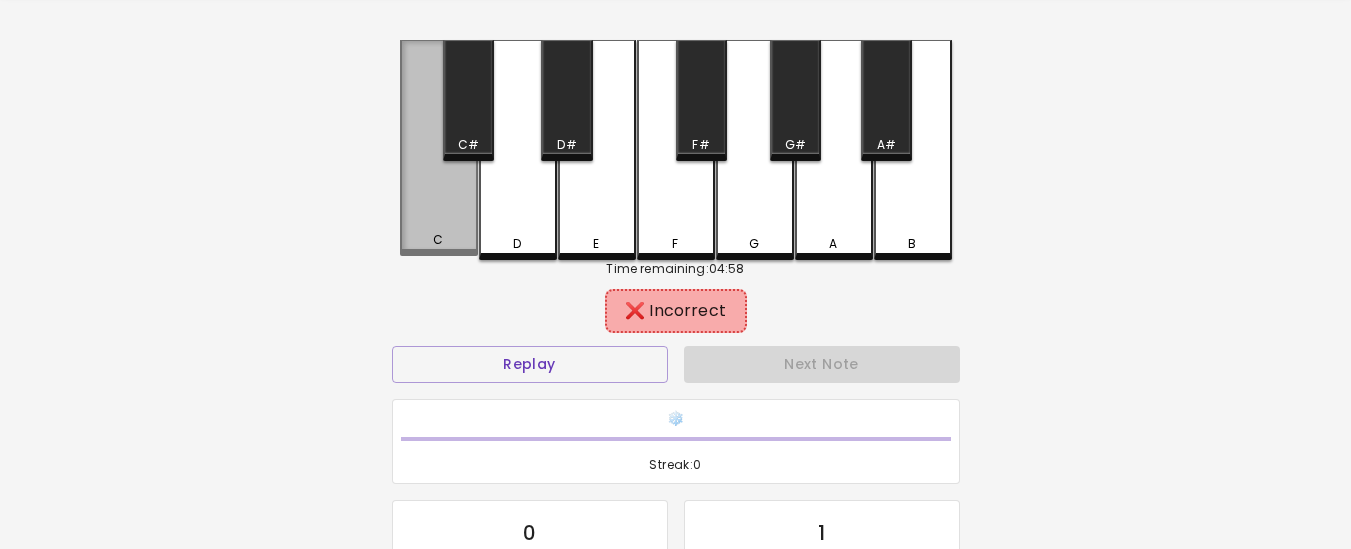 click on "C" at bounding box center [438, 240] 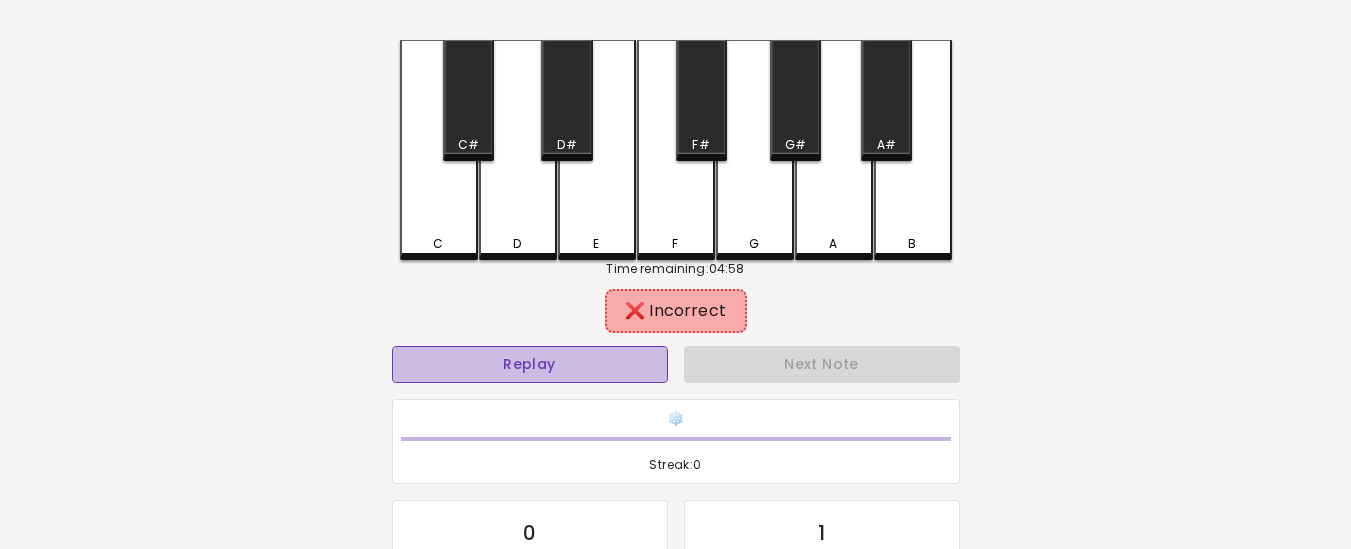 click on "Replay" at bounding box center [530, 364] 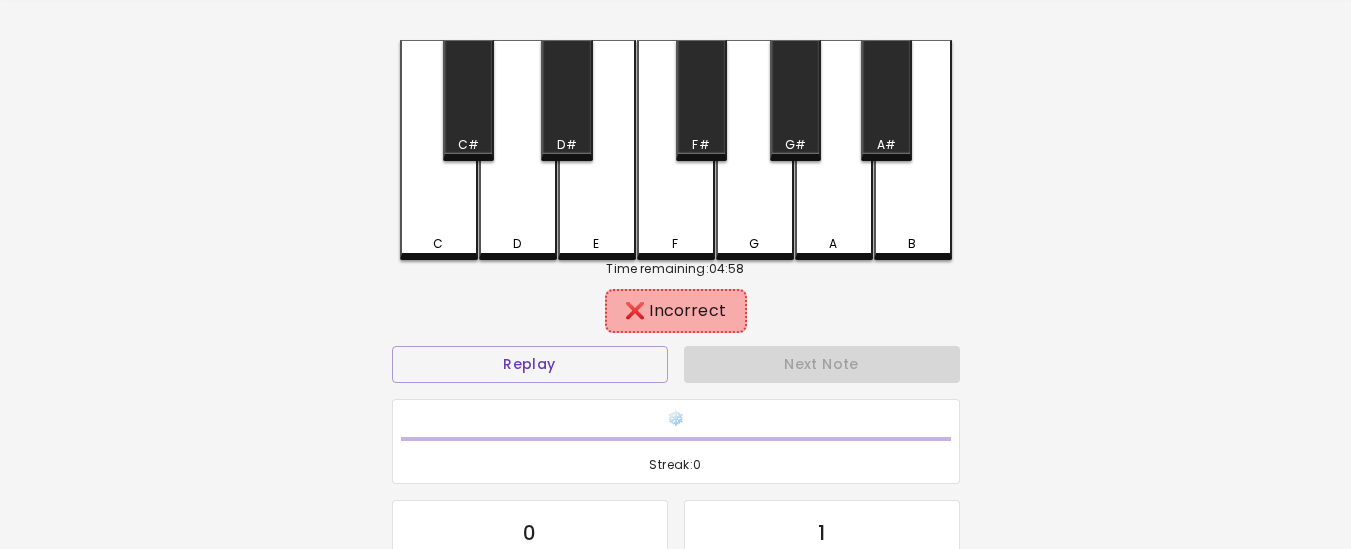 click on "D" at bounding box center [518, 150] 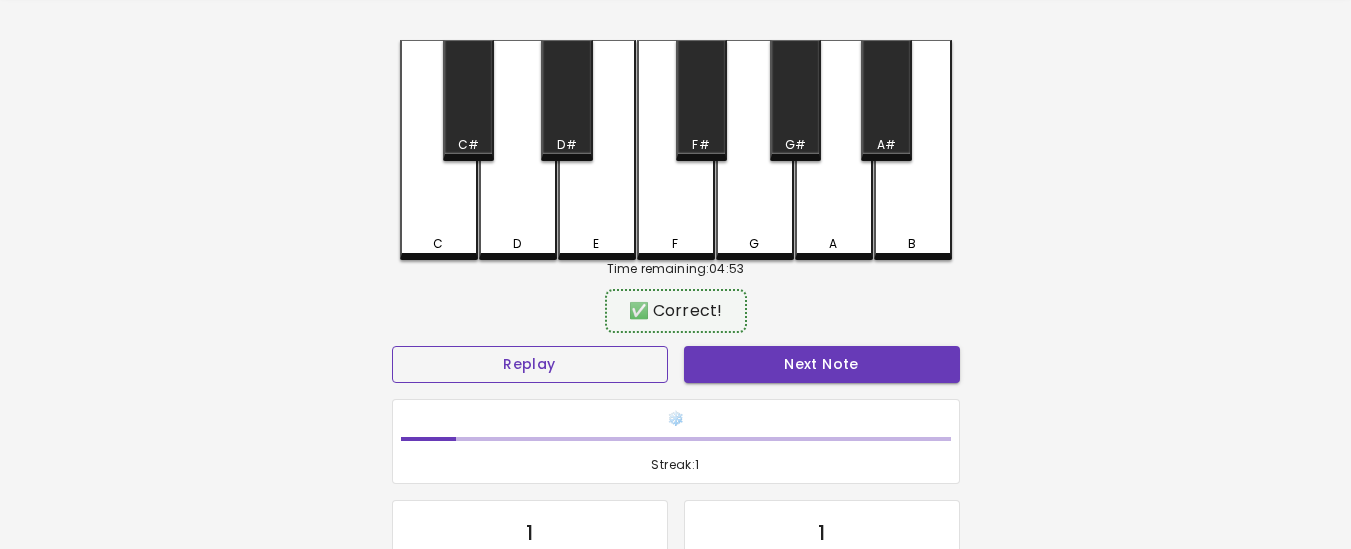 click on "Replay" at bounding box center (530, 364) 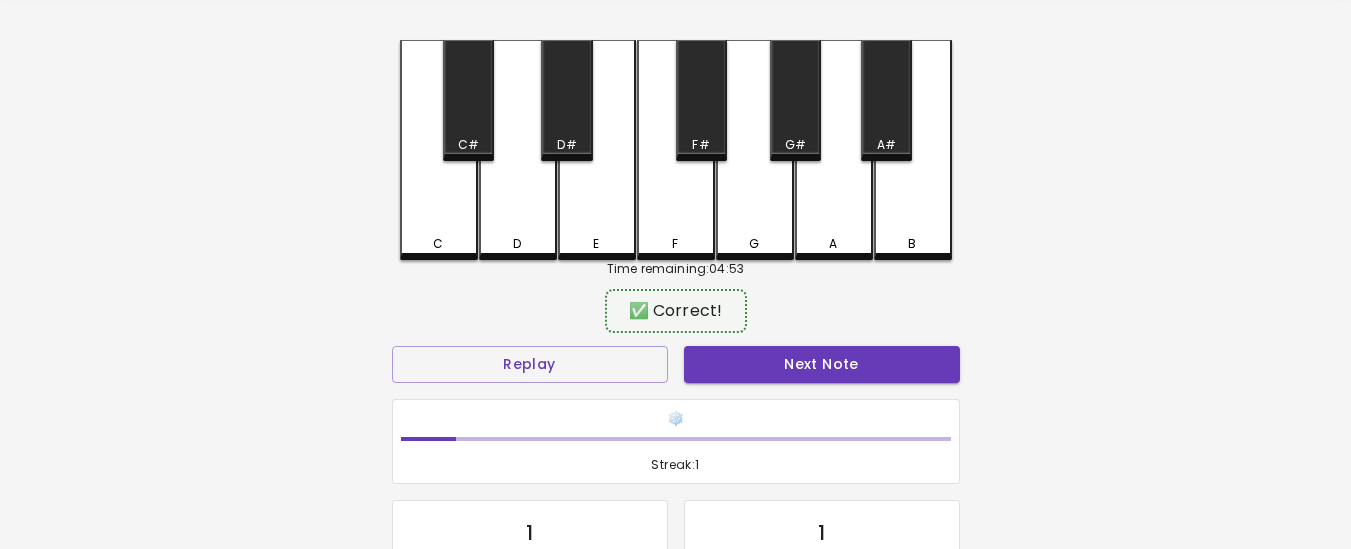 click on "C" at bounding box center [439, 150] 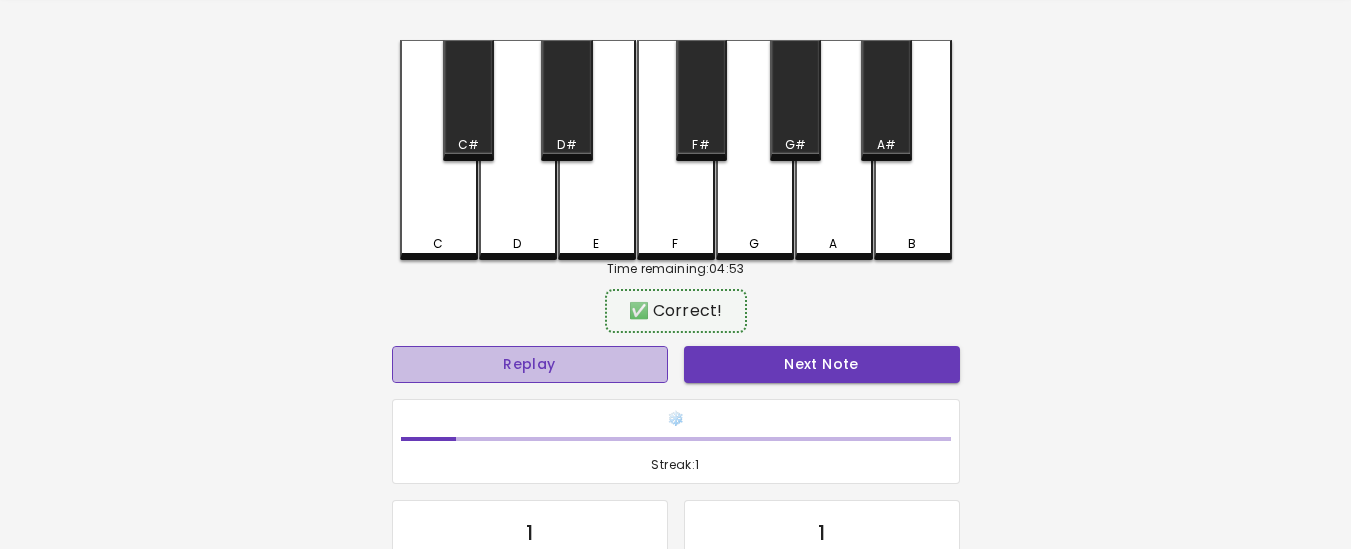 click on "Replay" at bounding box center [530, 364] 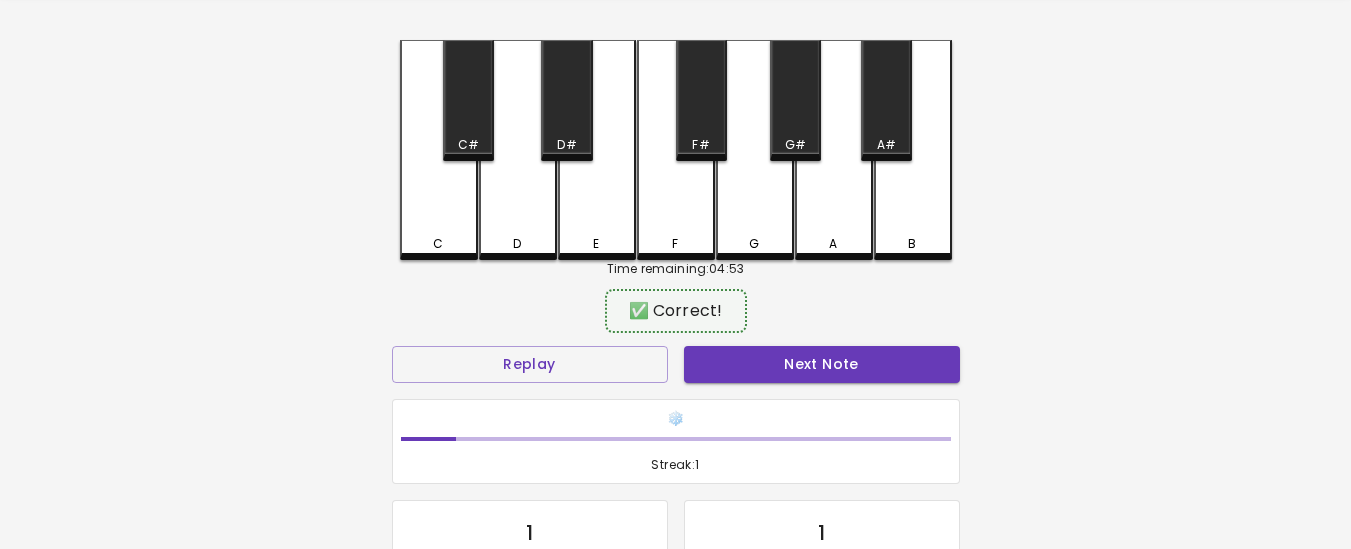 click on "D" at bounding box center [518, 150] 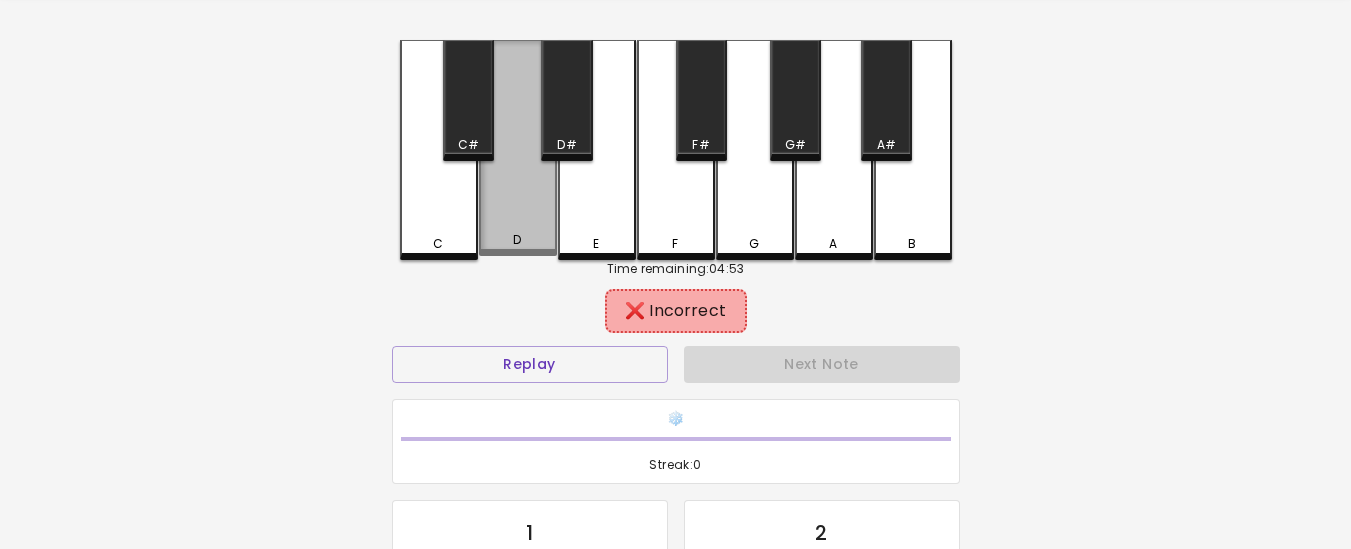 click on "D" at bounding box center [518, 240] 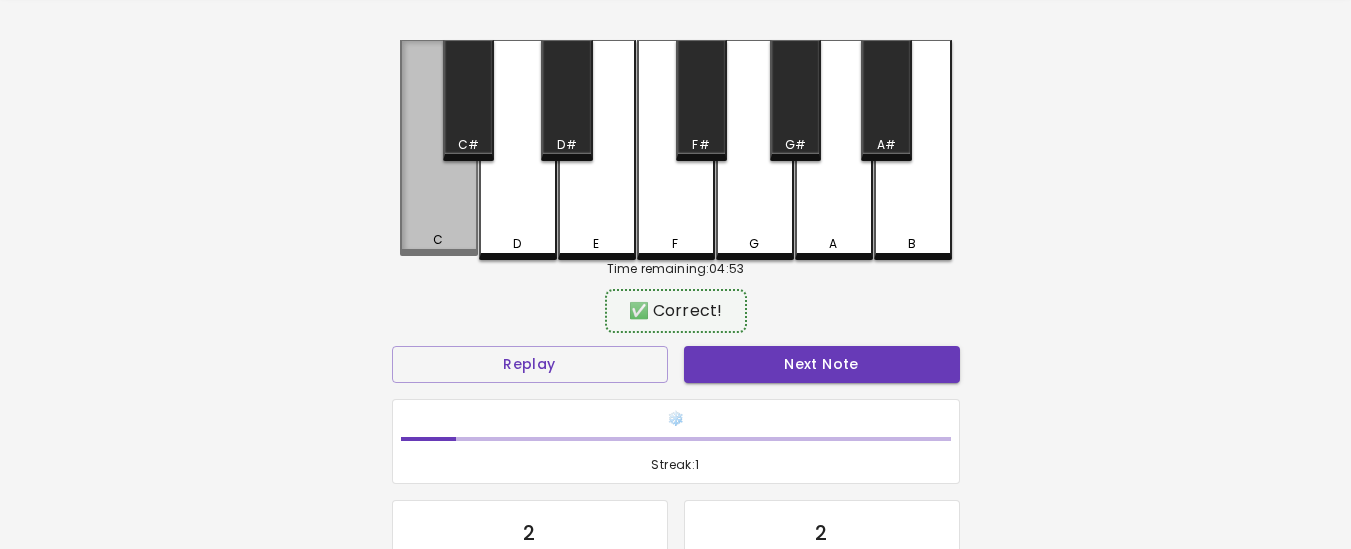 drag, startPoint x: 449, startPoint y: 237, endPoint x: 628, endPoint y: 338, distance: 205.52858 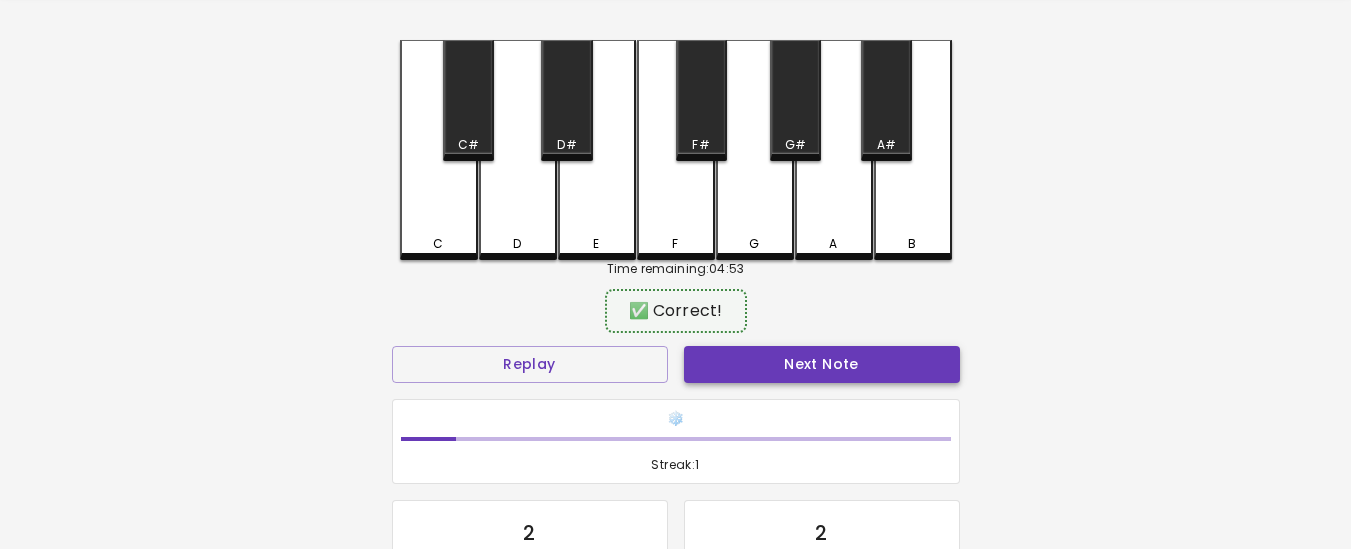 click on "Next Note" at bounding box center [822, 364] 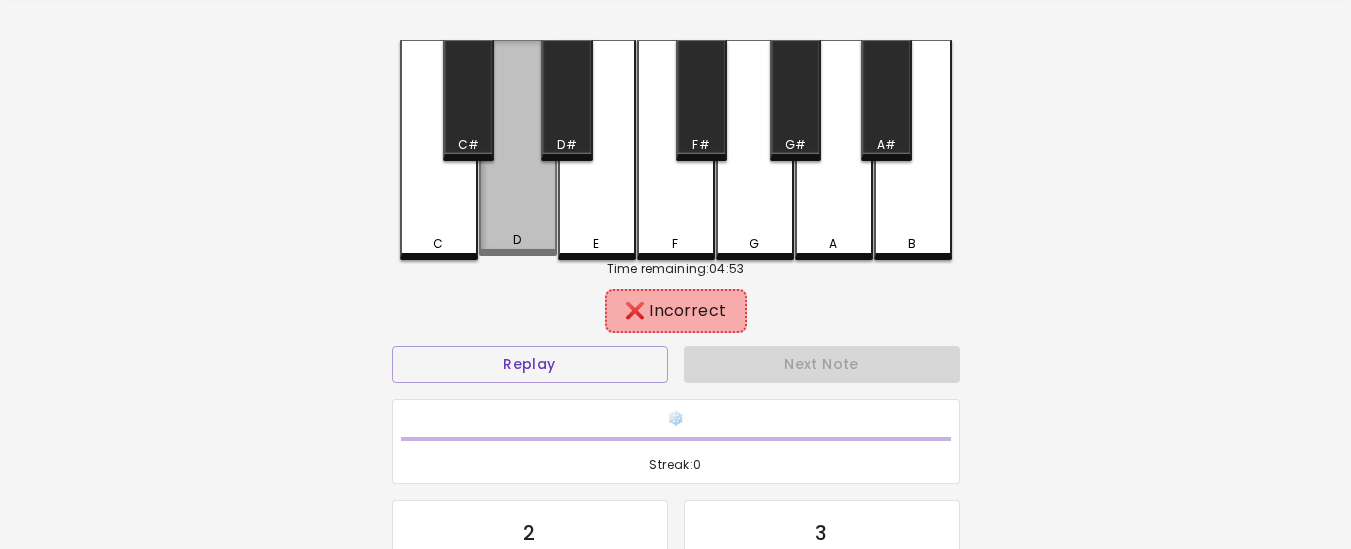 drag, startPoint x: 546, startPoint y: 207, endPoint x: 574, endPoint y: 272, distance: 70.77429 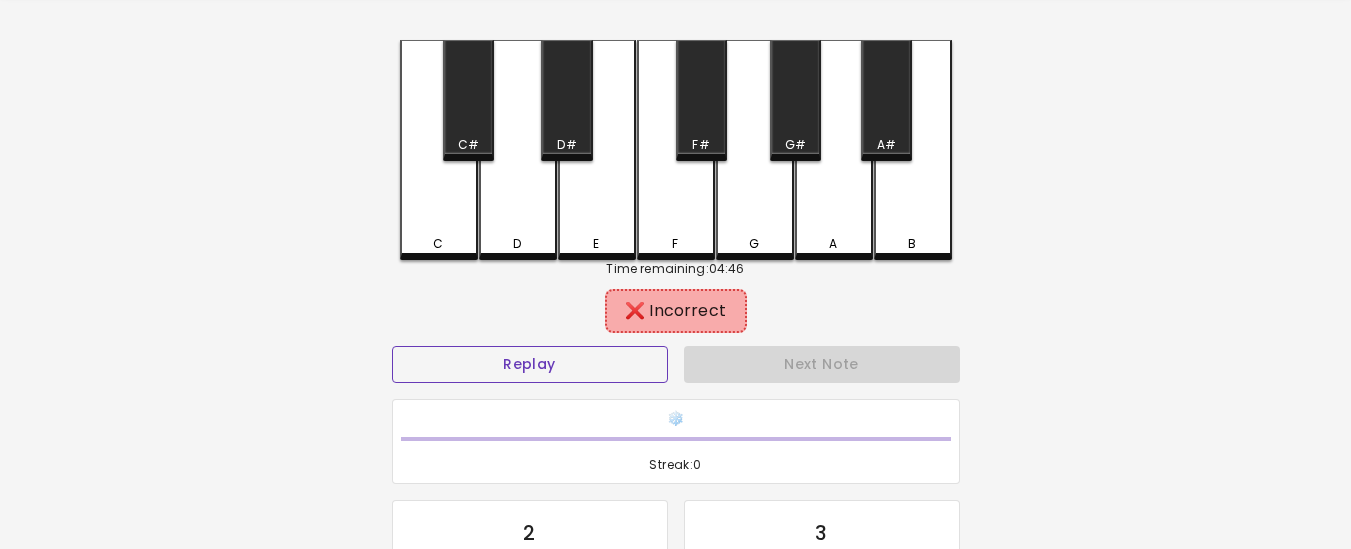 click on "Replay" at bounding box center (530, 364) 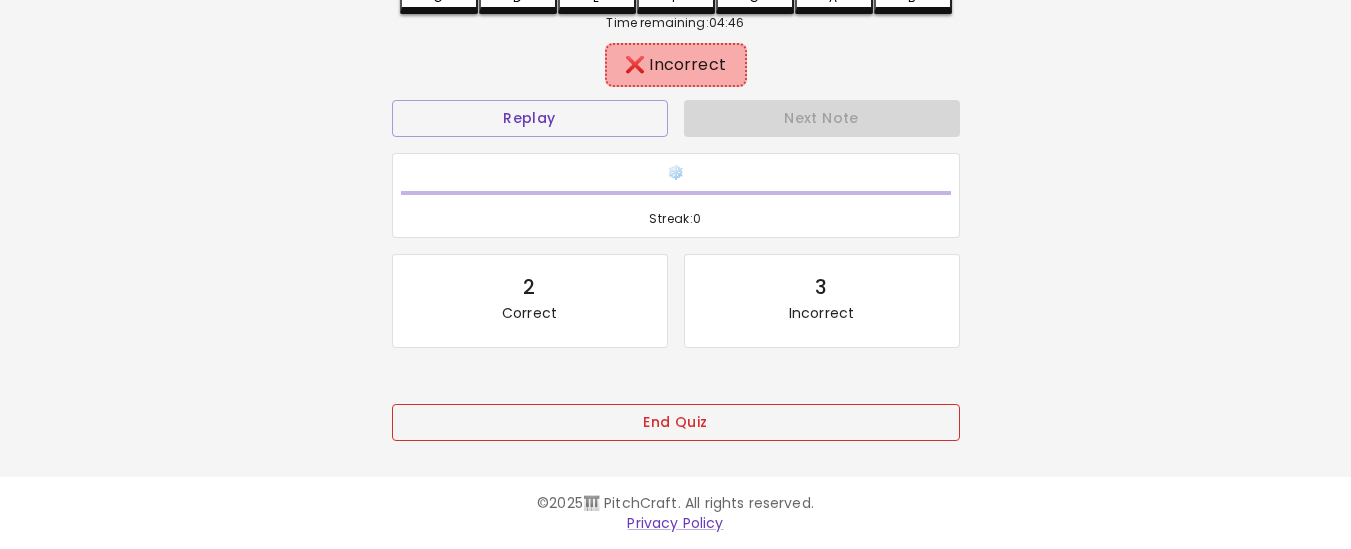 click on "End Quiz" at bounding box center (676, 422) 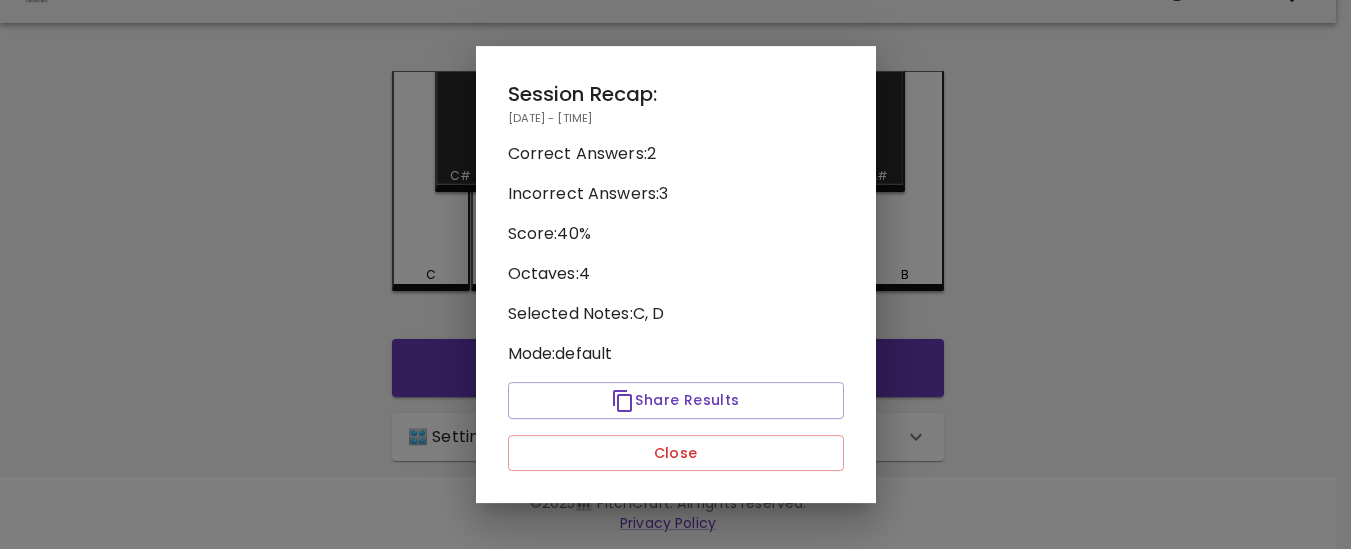 scroll, scrollTop: 41, scrollLeft: 0, axis: vertical 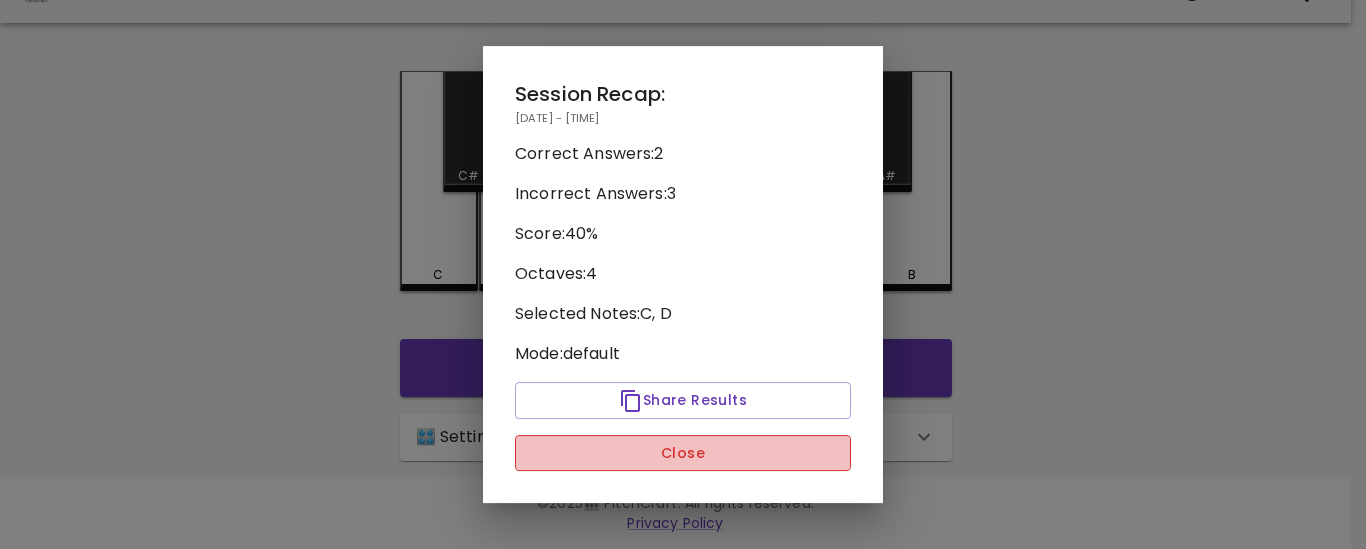 click on "Close" at bounding box center [683, 453] 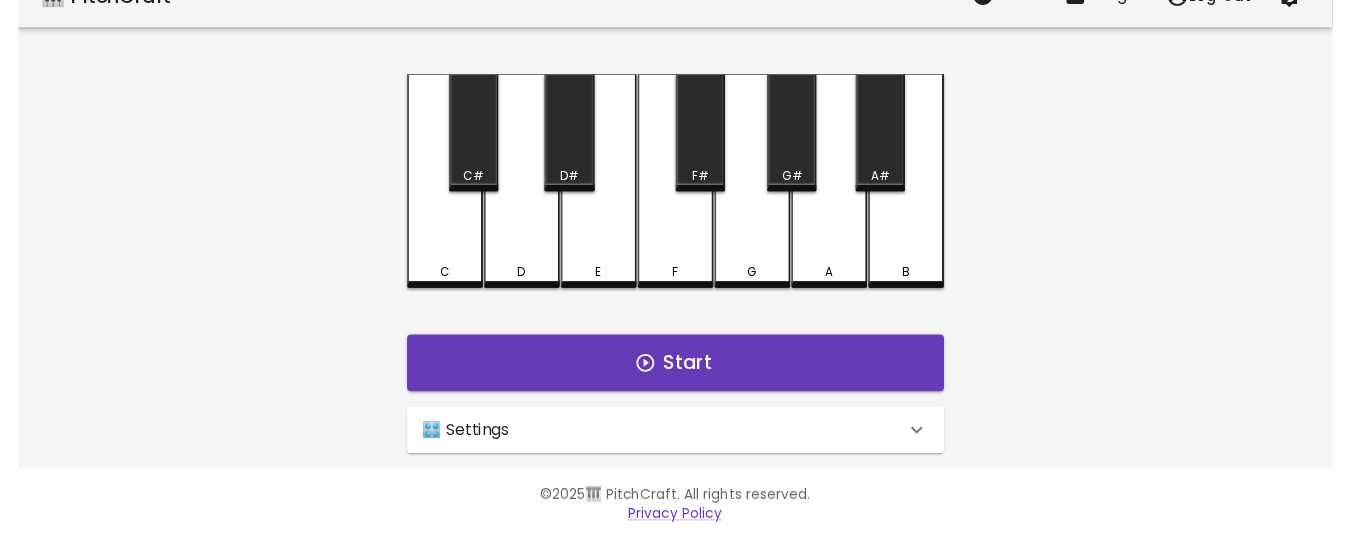 scroll, scrollTop: 0, scrollLeft: 0, axis: both 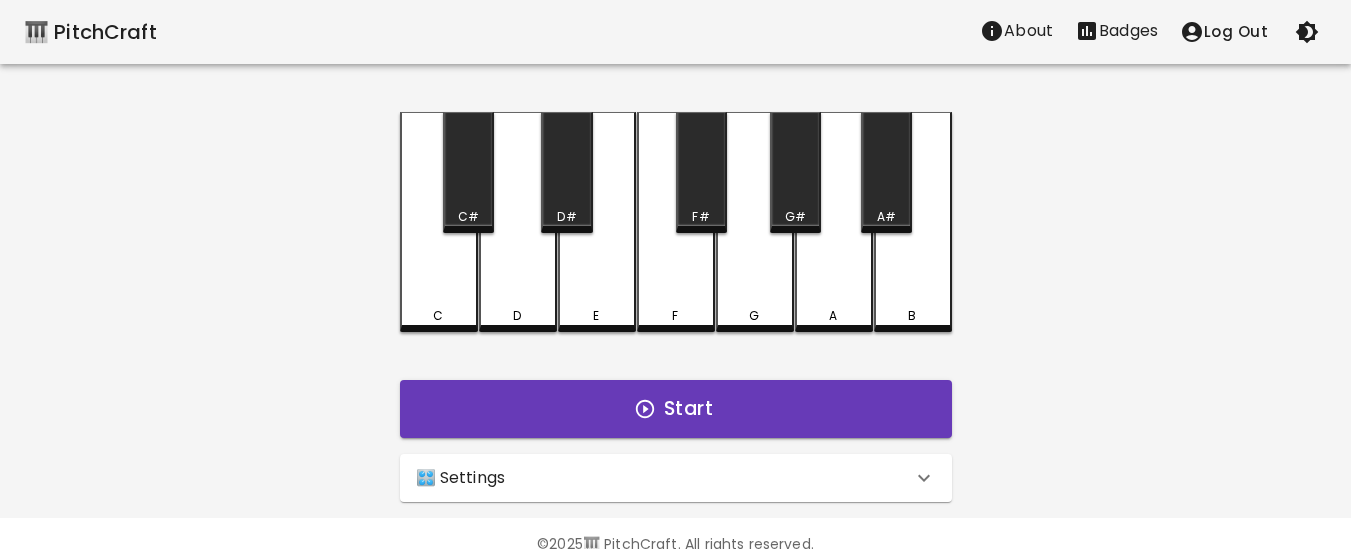 click on "Badges" at bounding box center [1128, 31] 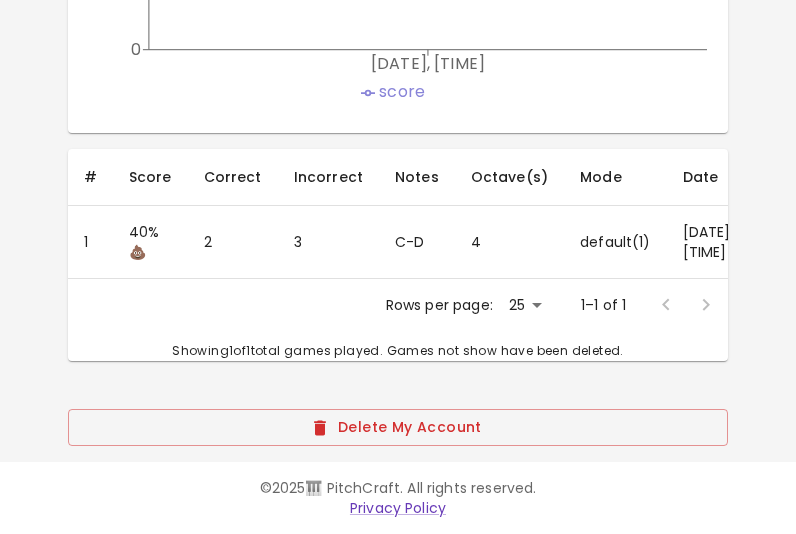 scroll, scrollTop: 1819, scrollLeft: 0, axis: vertical 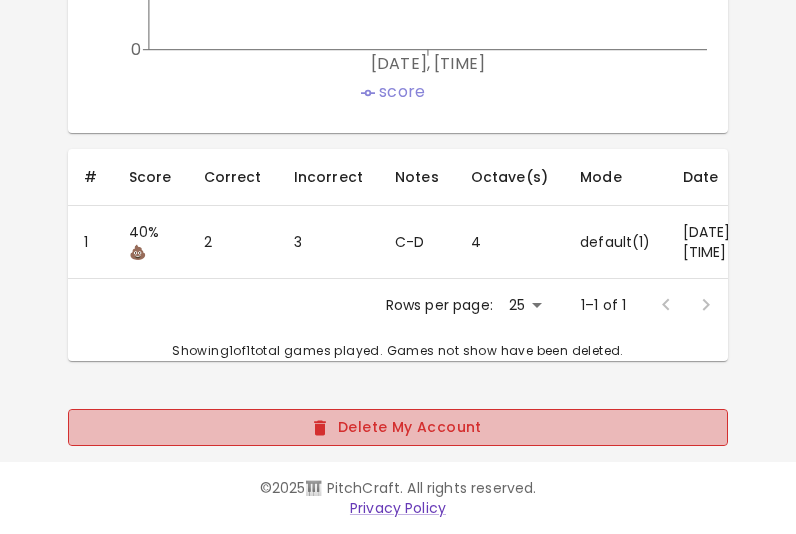 click on "Delete My Account" at bounding box center [398, 427] 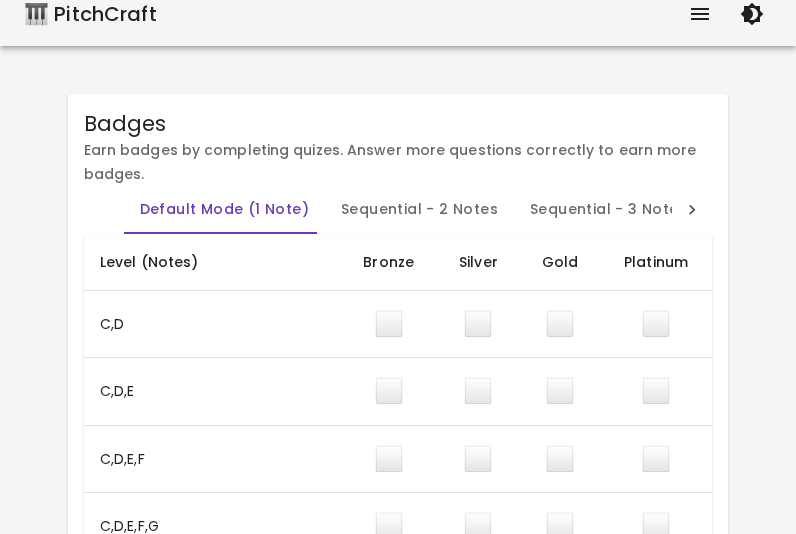 scroll, scrollTop: 0, scrollLeft: 0, axis: both 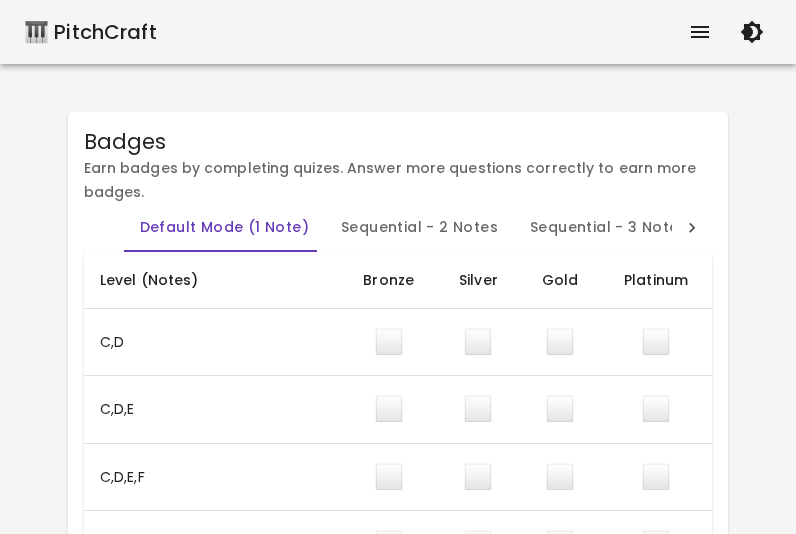 click on "🎹 PitchCraft" at bounding box center [90, 32] 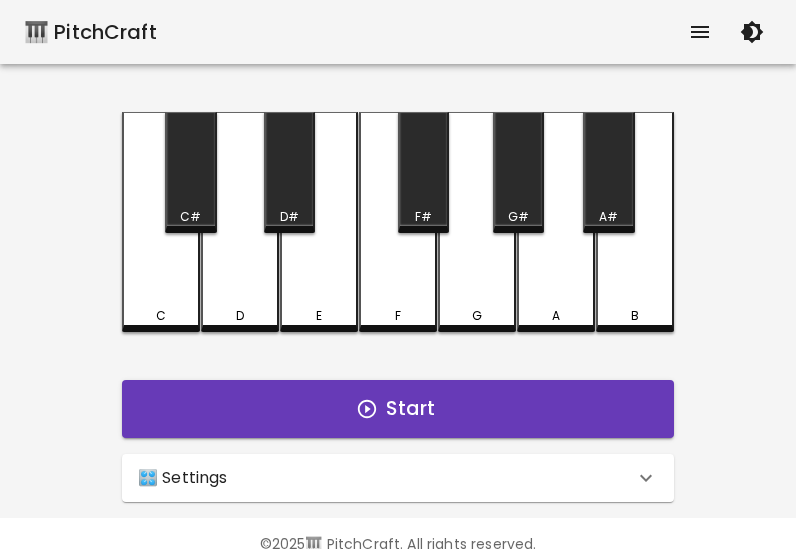 click 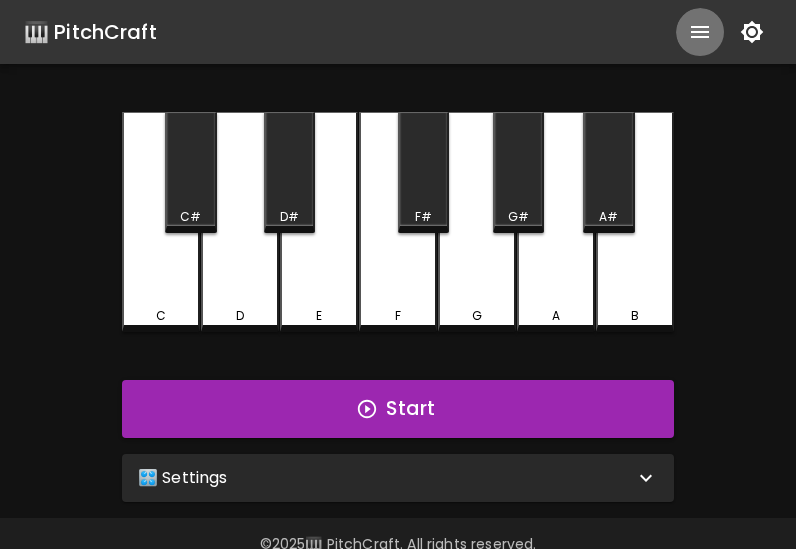 click 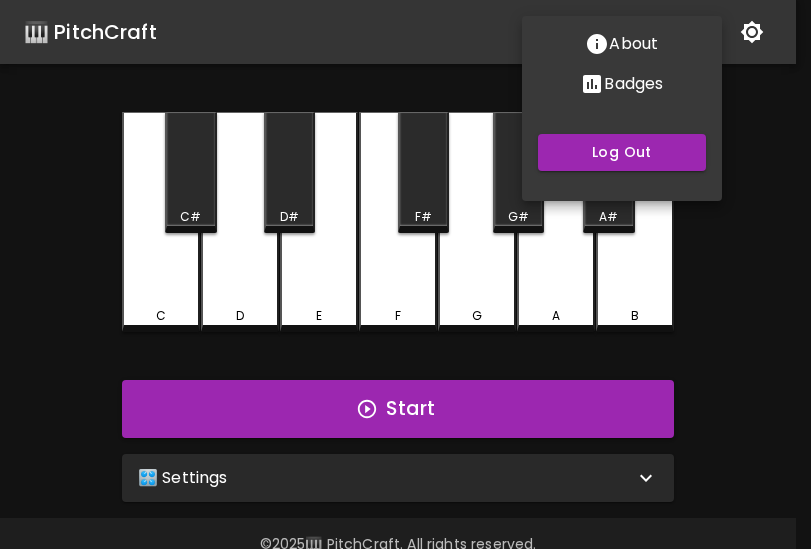 click on "Badges" at bounding box center [633, 84] 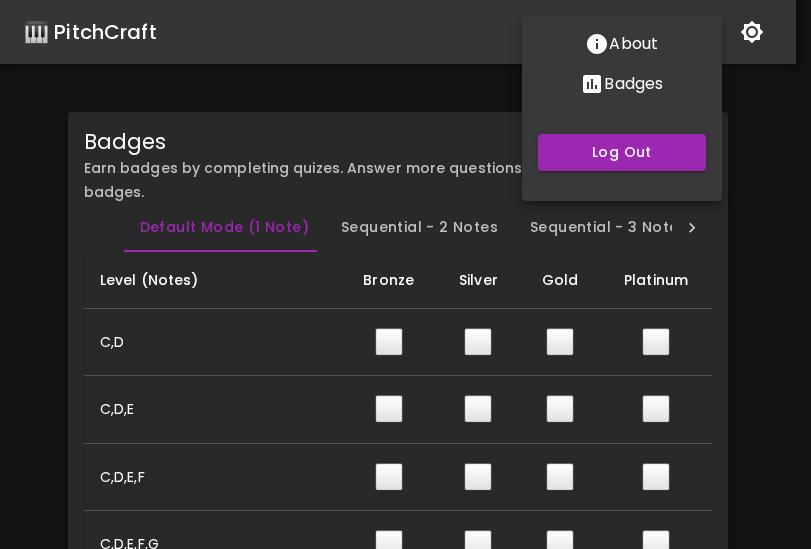 click at bounding box center [405, 274] 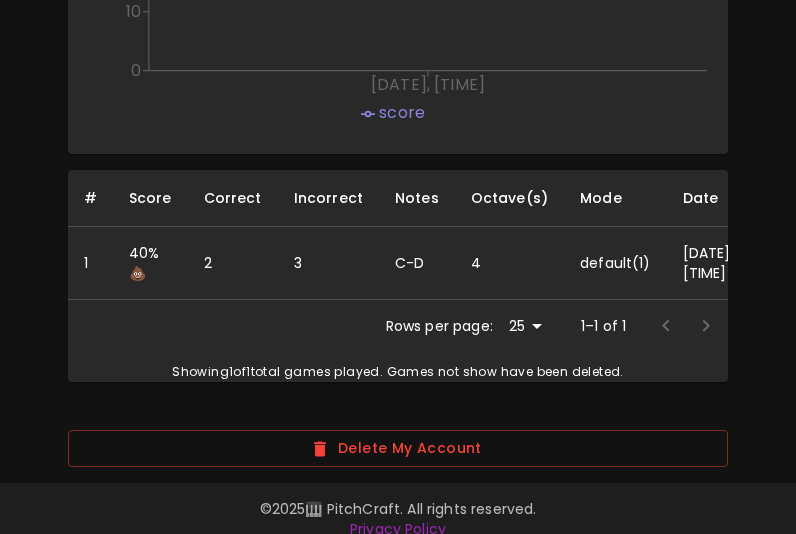 scroll, scrollTop: 1819, scrollLeft: 0, axis: vertical 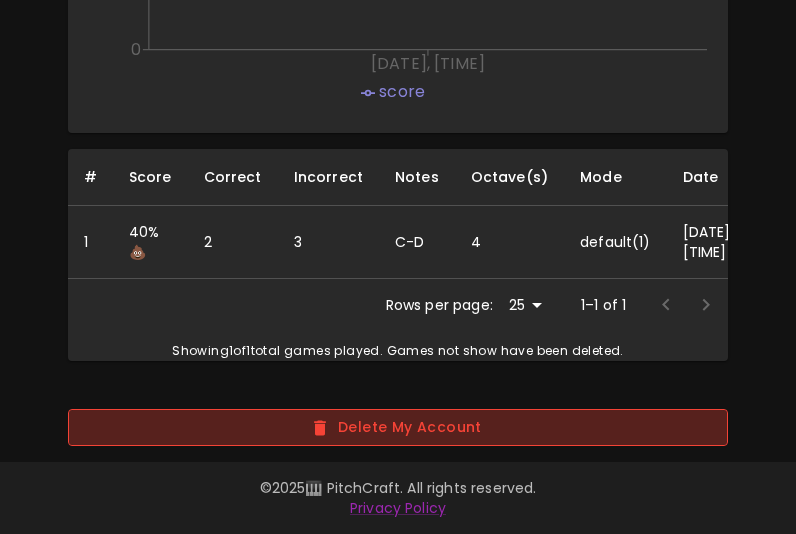 click on "Delete My Account" at bounding box center [398, 427] 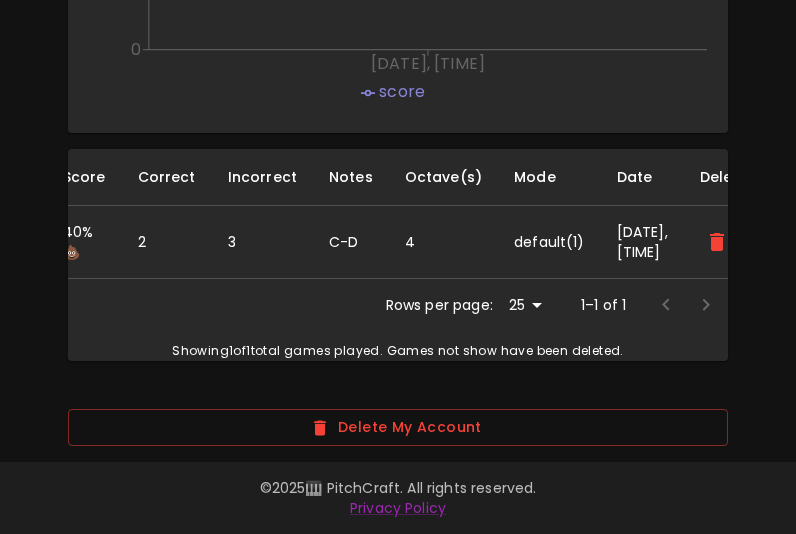 scroll, scrollTop: 0, scrollLeft: 96, axis: horizontal 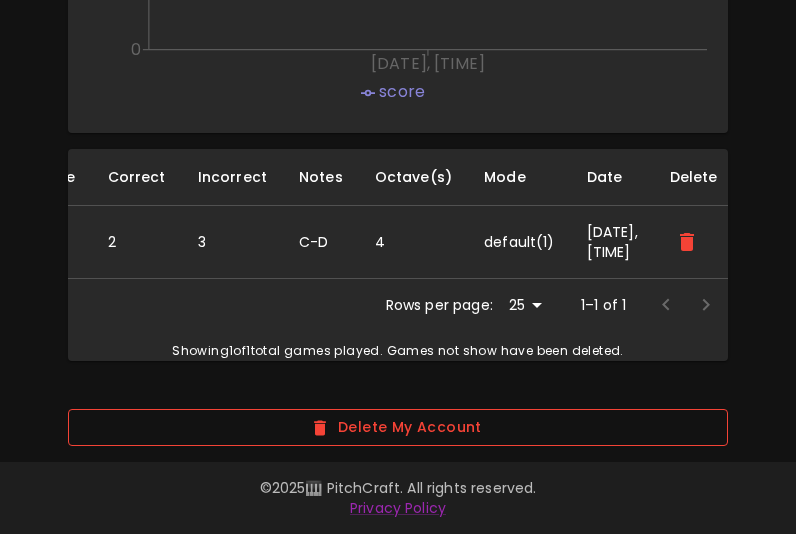 click on "Delete My Account" at bounding box center [398, 427] 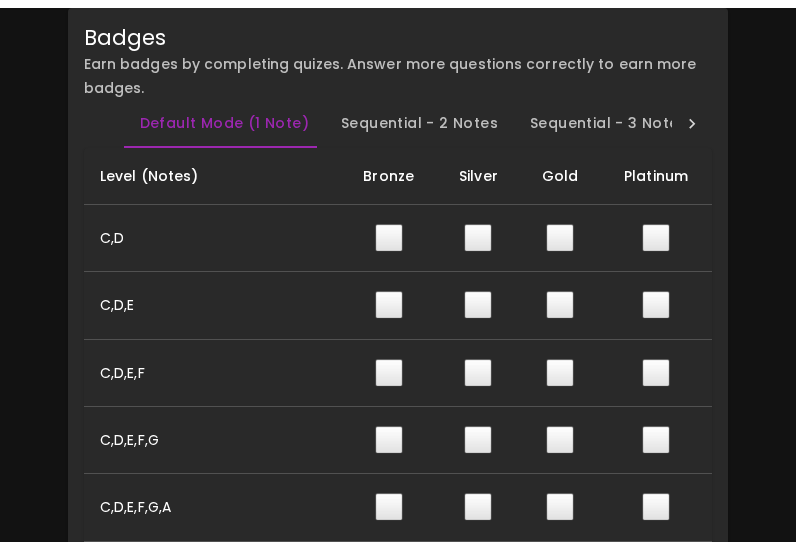 scroll, scrollTop: 0, scrollLeft: 0, axis: both 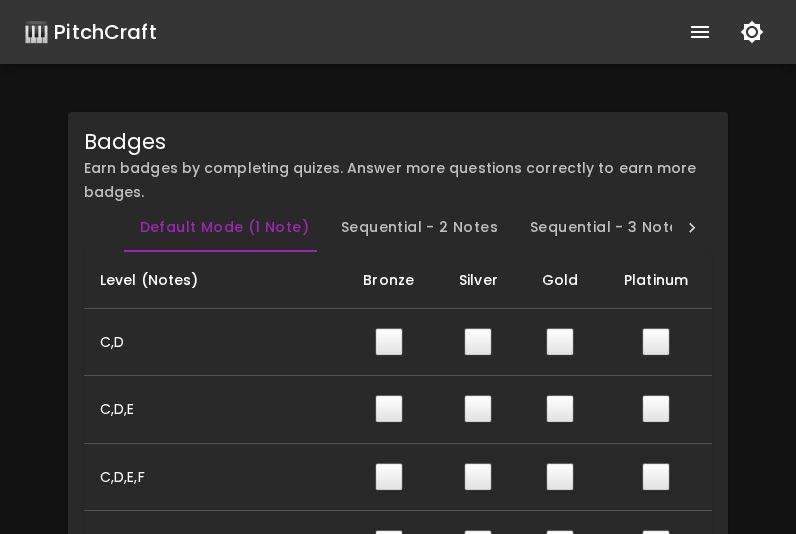 click on "🎹 PitchCraft" at bounding box center (90, 32) 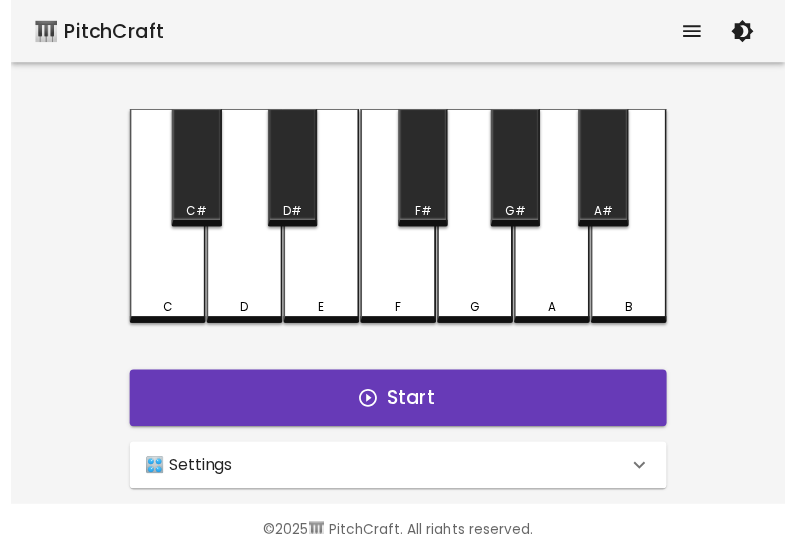 scroll, scrollTop: 0, scrollLeft: 0, axis: both 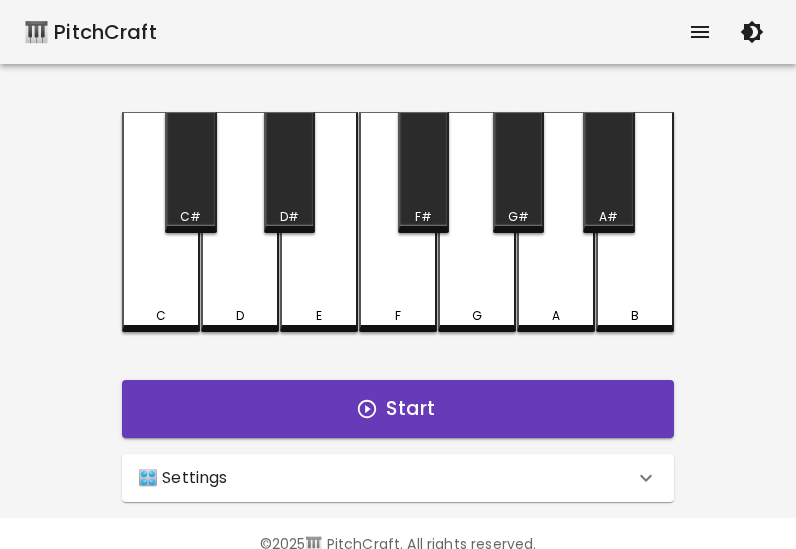 click 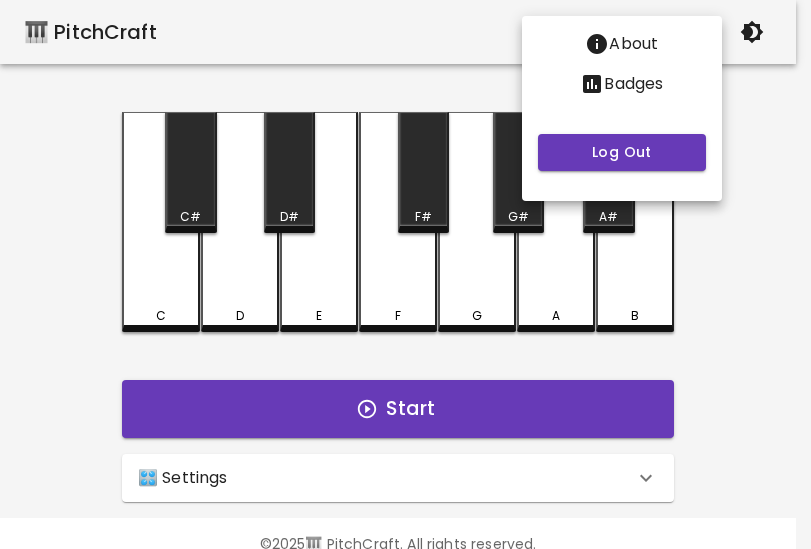 click on "Badges" at bounding box center [633, 84] 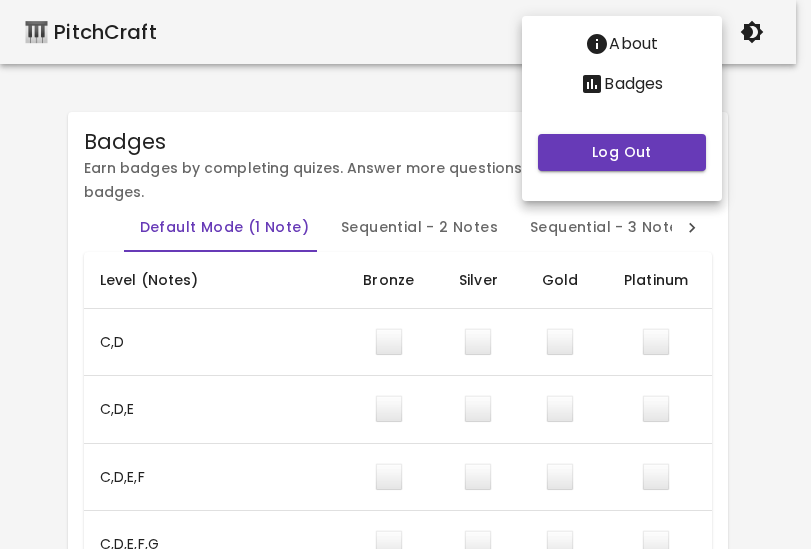 click at bounding box center (405, 274) 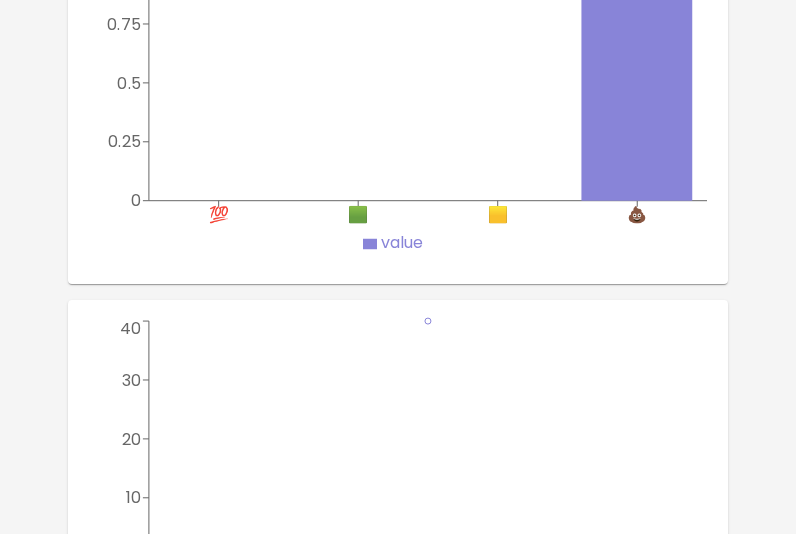 scroll, scrollTop: 1819, scrollLeft: 0, axis: vertical 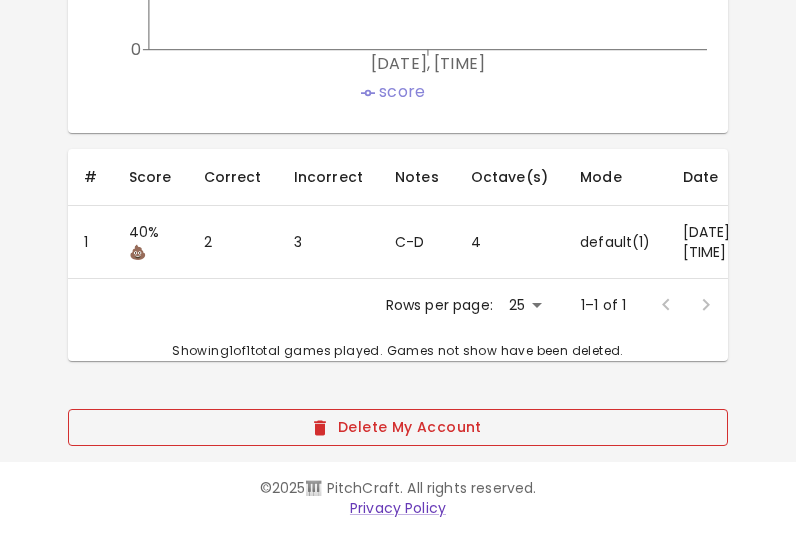 click on "Delete My Account" at bounding box center (398, 427) 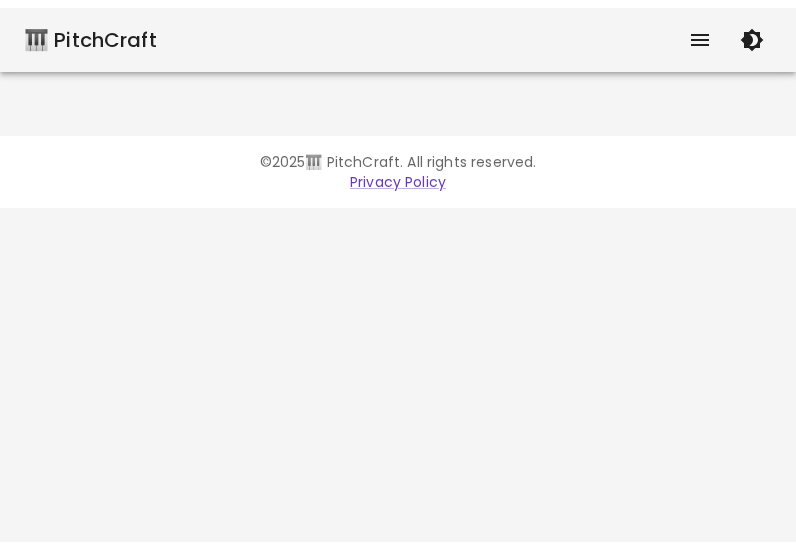 scroll, scrollTop: 0, scrollLeft: 0, axis: both 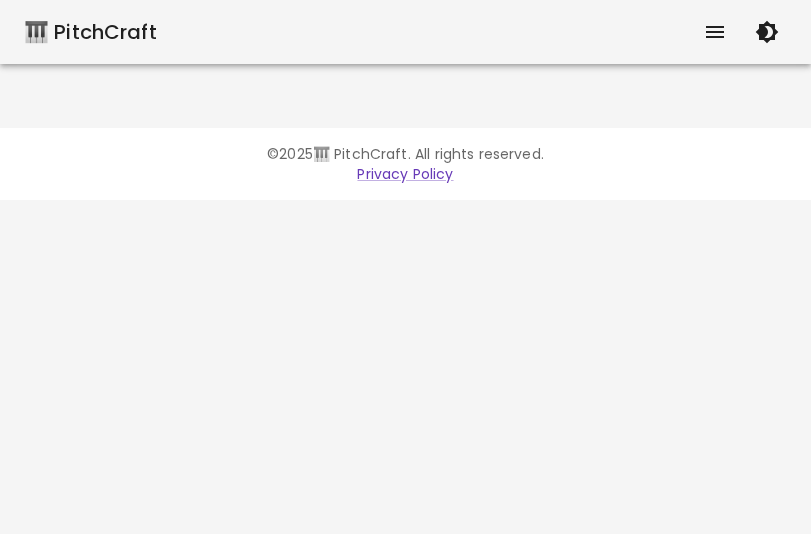 click on "🎹 PitchCraft" at bounding box center (90, 32) 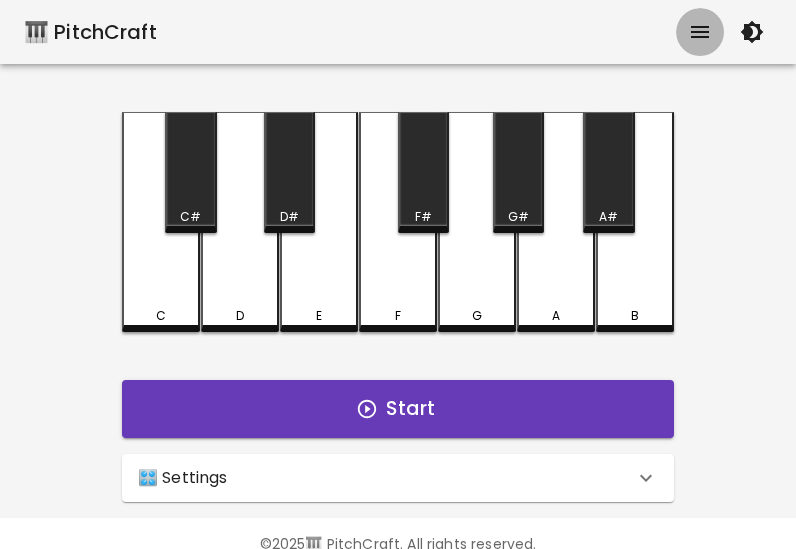 click 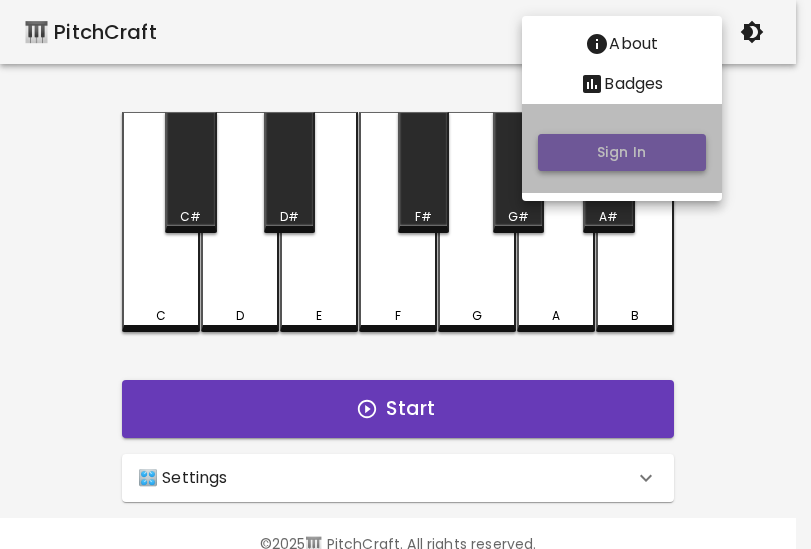 click on "Sign In" at bounding box center (622, 152) 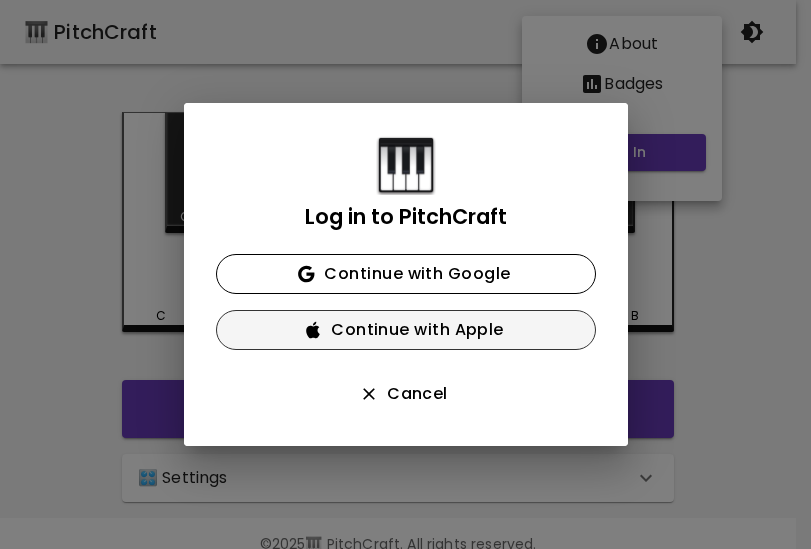 click on "Continue with Apple" at bounding box center [406, 330] 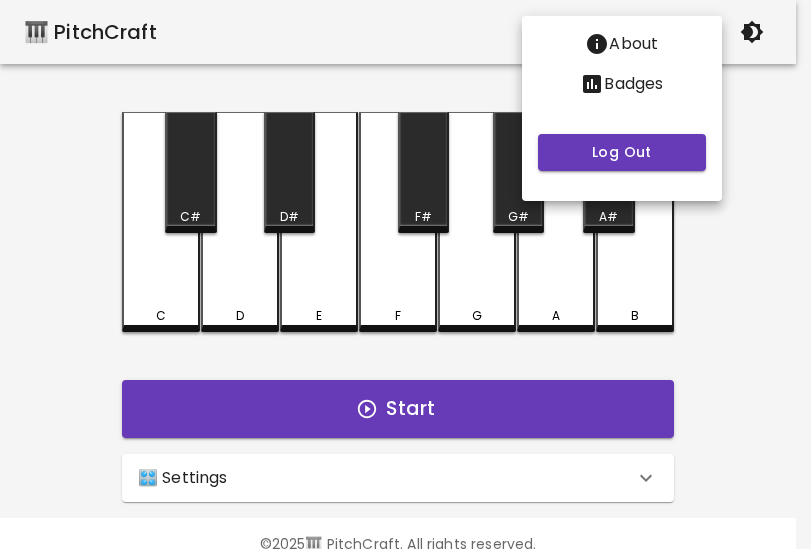 click at bounding box center (405, 274) 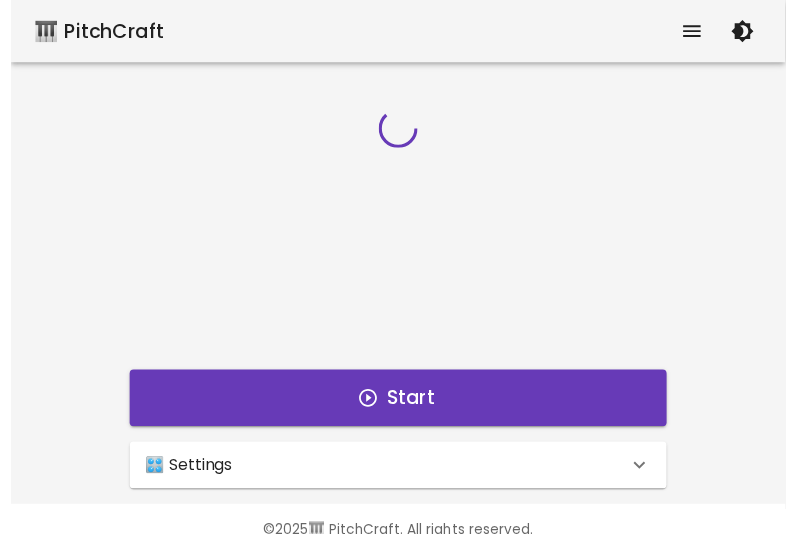 scroll, scrollTop: 0, scrollLeft: 0, axis: both 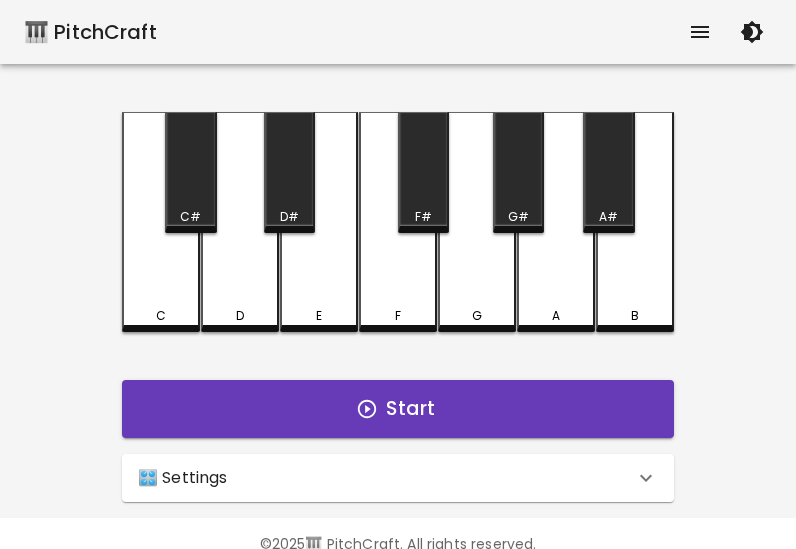 click 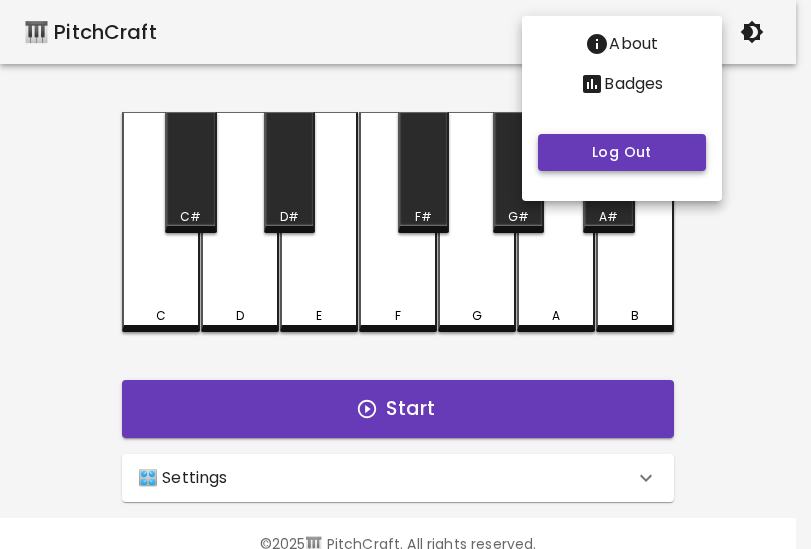 click on "Log Out" at bounding box center [622, 152] 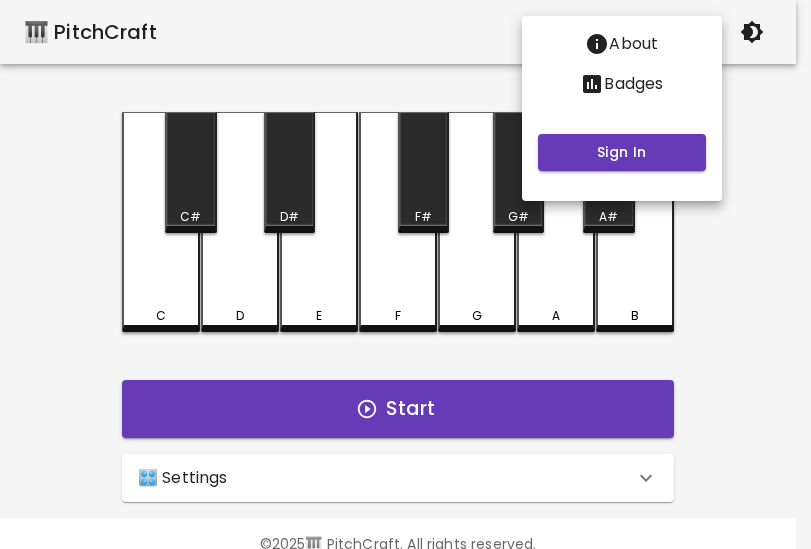 click at bounding box center (405, 274) 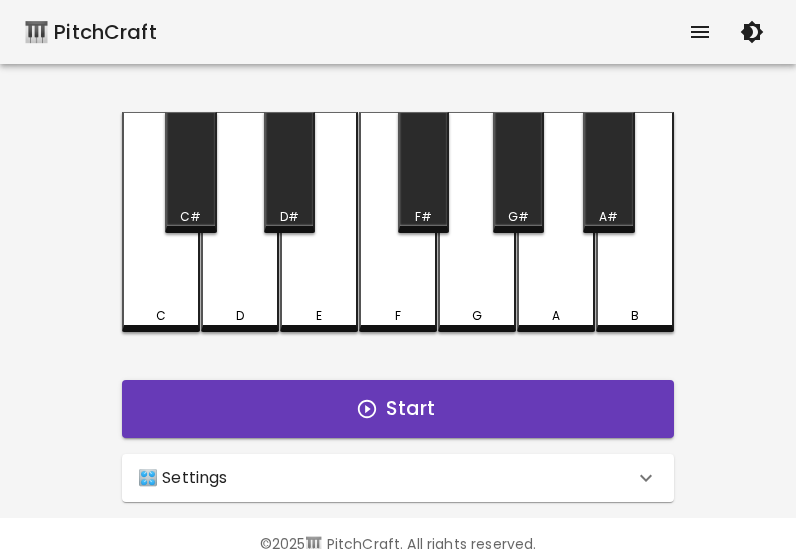 click 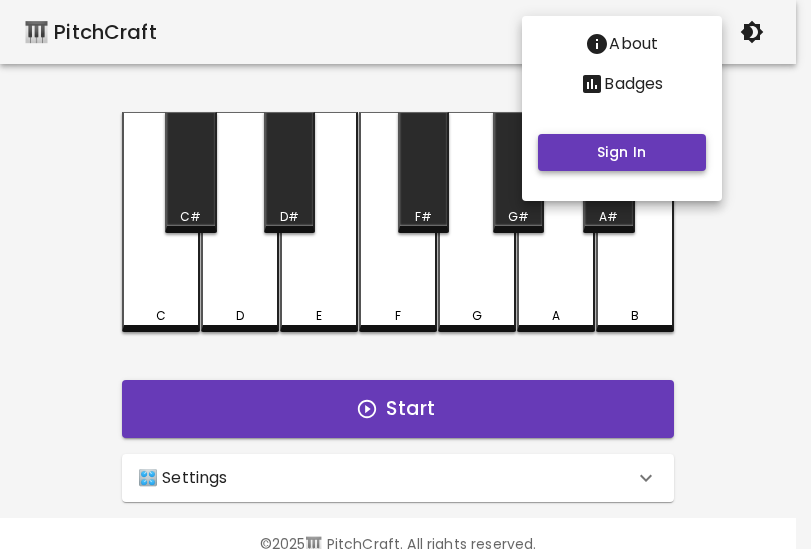 click on "Sign In" at bounding box center (622, 152) 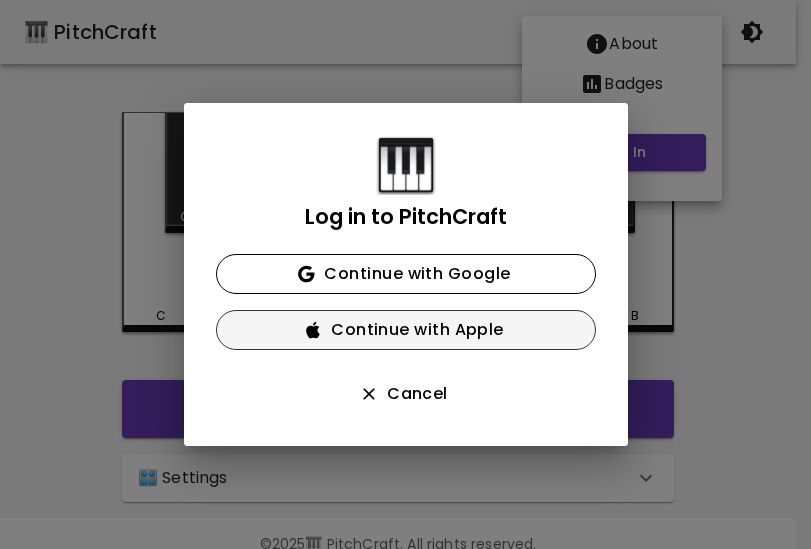 click on "Continue with Apple" at bounding box center (406, 330) 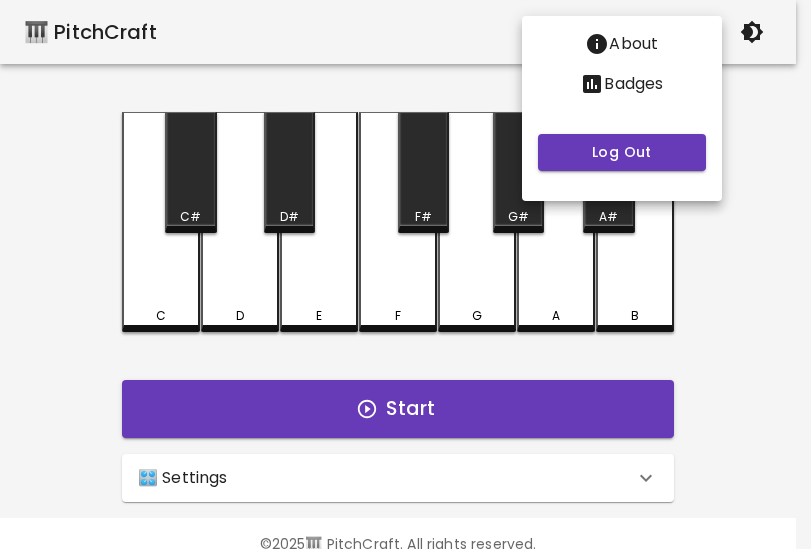 click at bounding box center (405, 274) 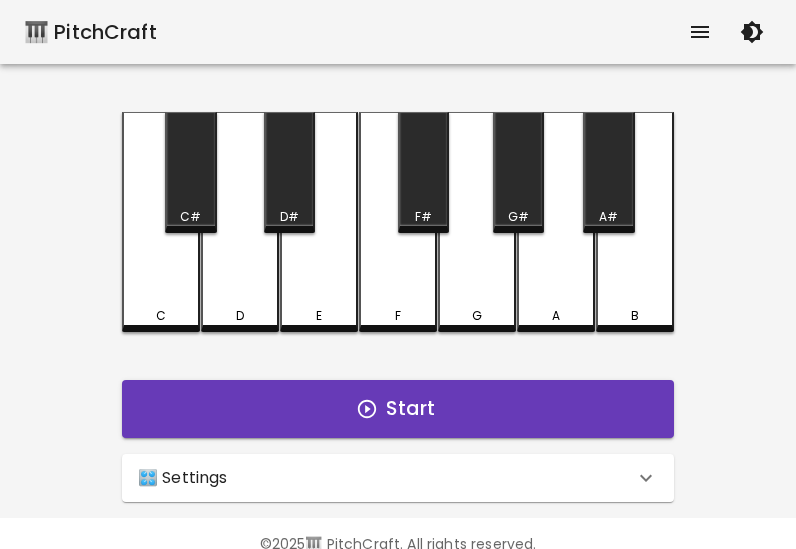 click 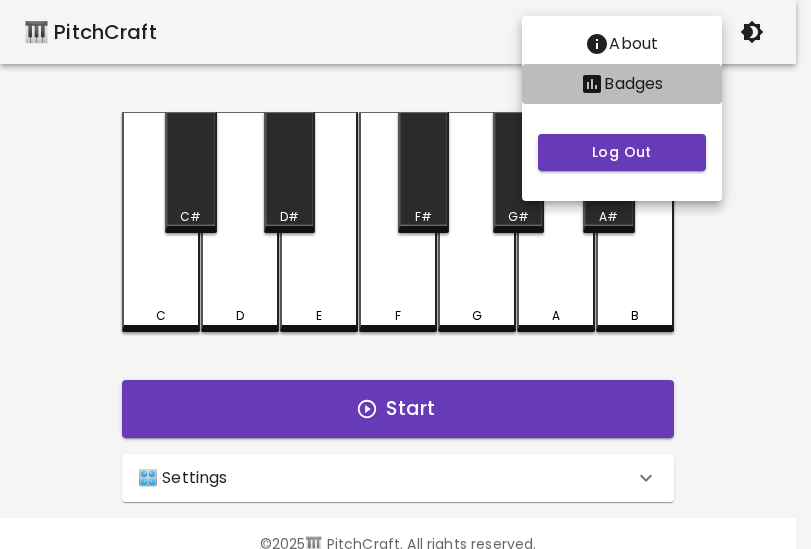 click on "Badges" at bounding box center [633, 84] 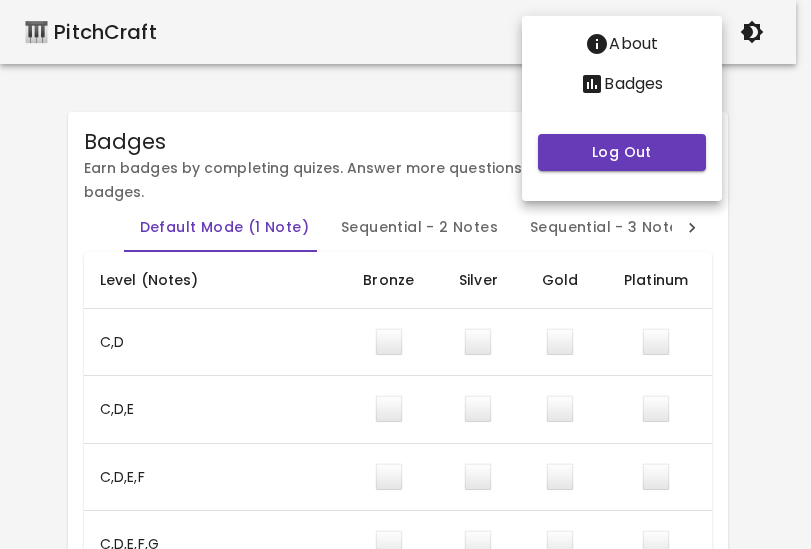 click at bounding box center (405, 274) 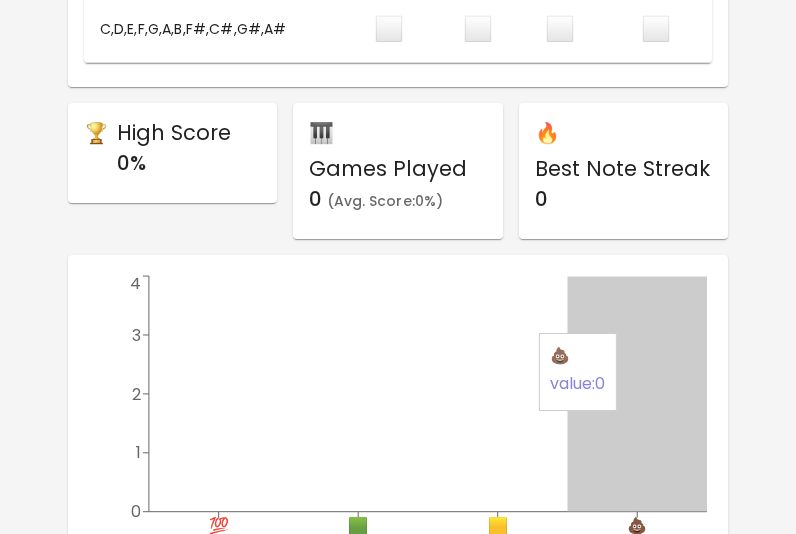 scroll, scrollTop: 1746, scrollLeft: 0, axis: vertical 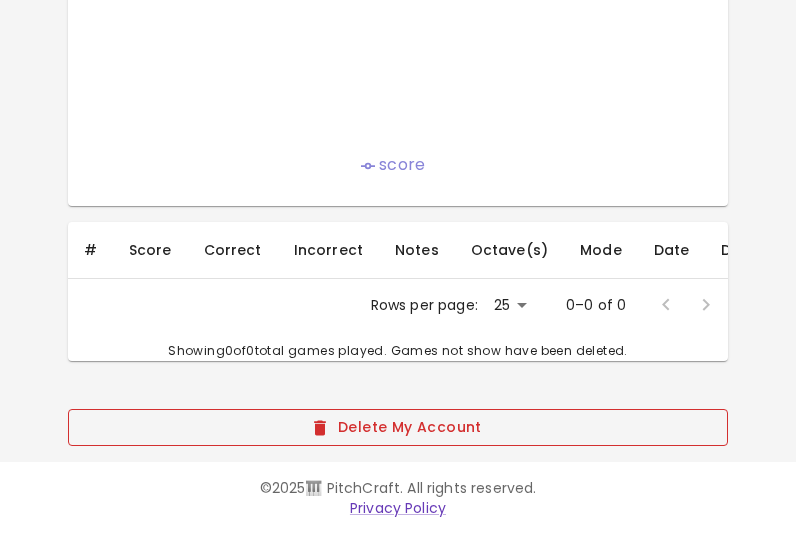 click on "Delete My Account" at bounding box center (398, 427) 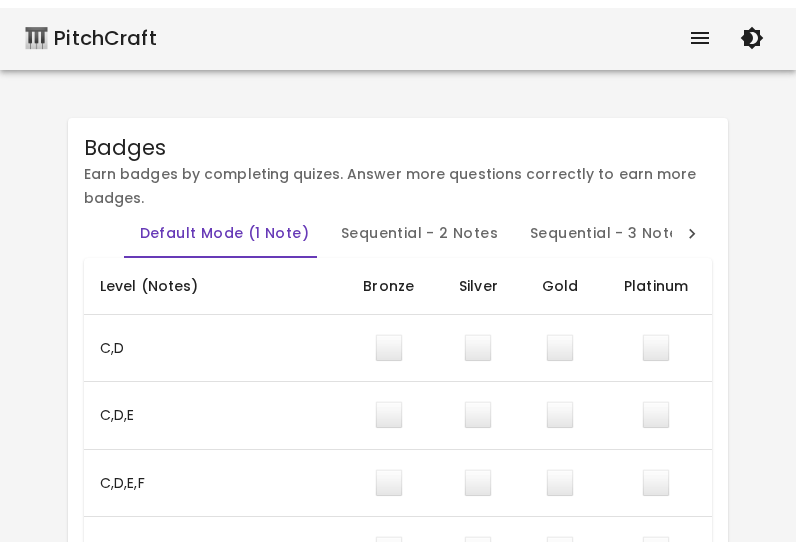 scroll, scrollTop: 0, scrollLeft: 0, axis: both 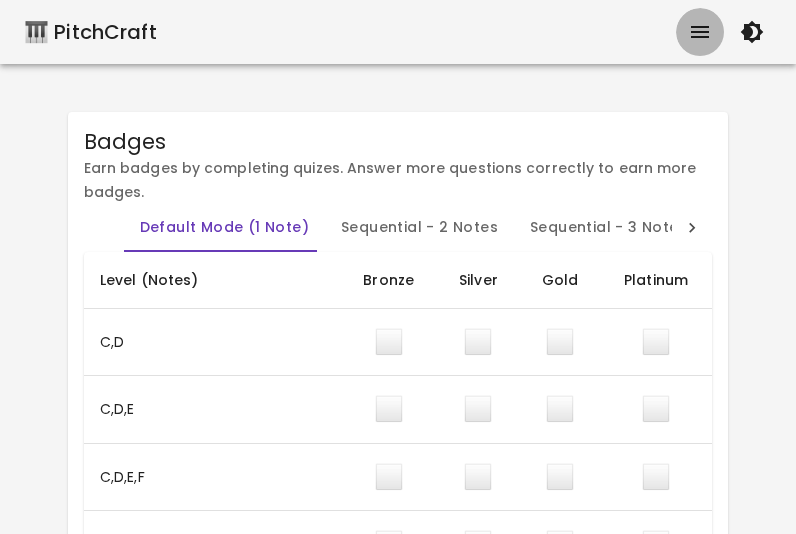 click at bounding box center [700, 32] 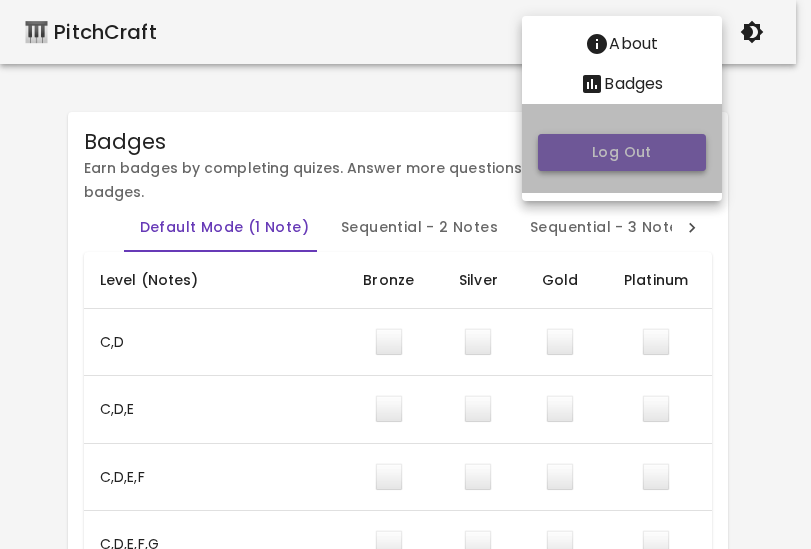 click on "Log Out" at bounding box center (622, 152) 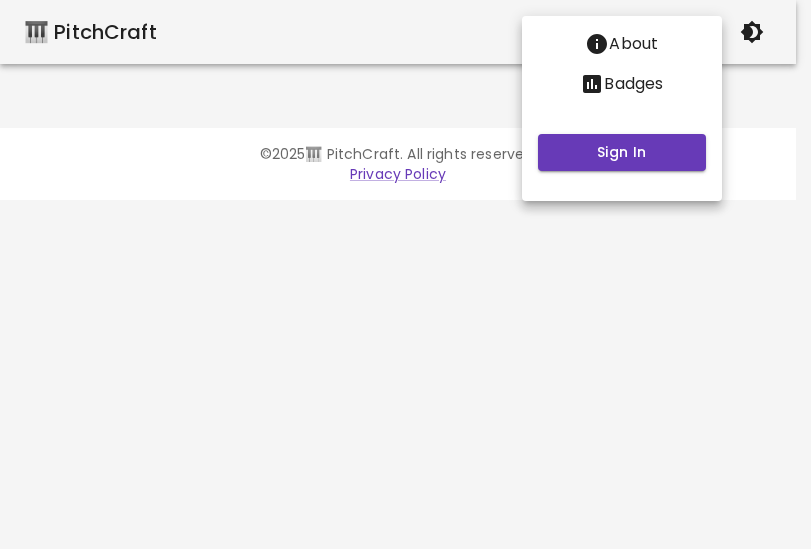 click at bounding box center (405, 274) 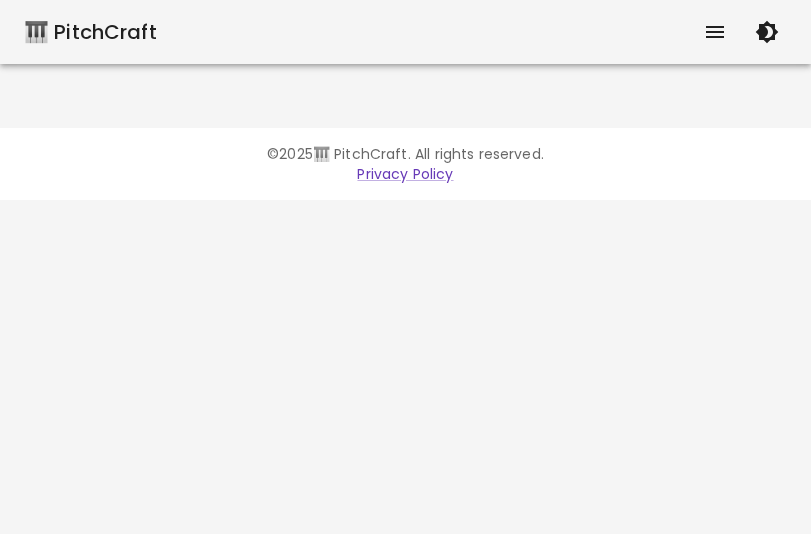 click on "🎹 PitchCraft" at bounding box center (90, 32) 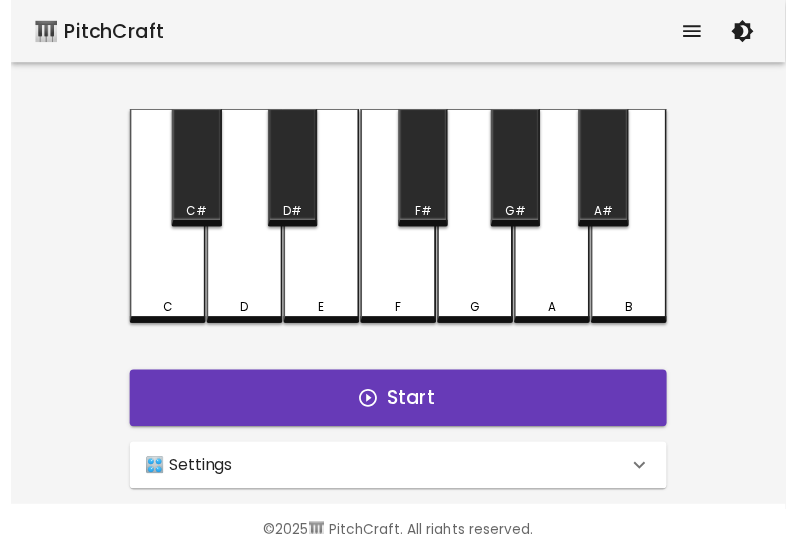 scroll, scrollTop: 4, scrollLeft: 0, axis: vertical 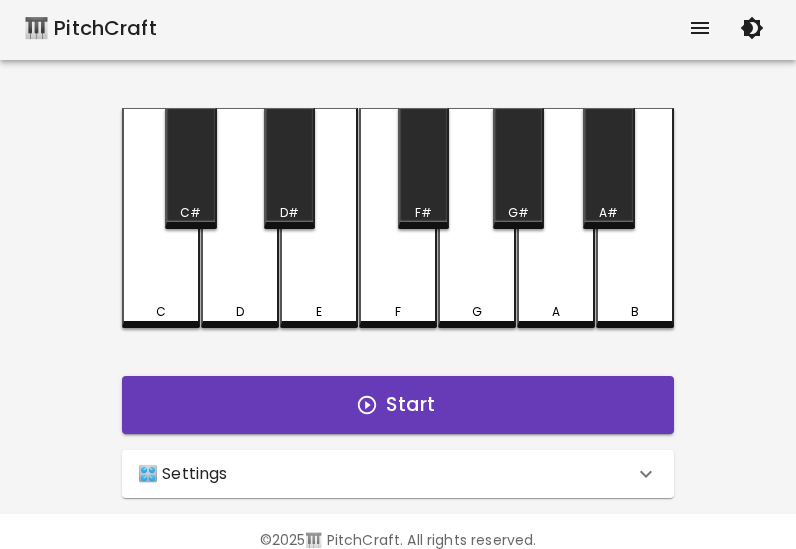 click on "🎹 PitchCraft About Badges   Log In" at bounding box center [398, 28] 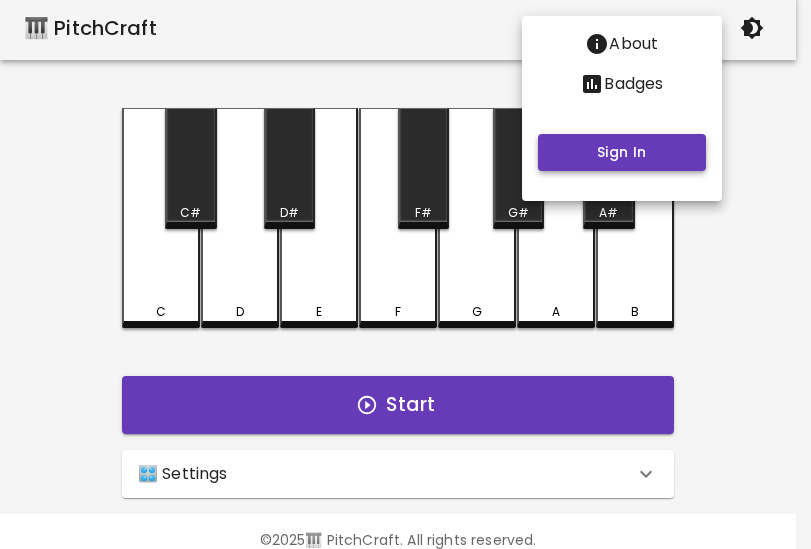 click on "Sign In" at bounding box center [622, 152] 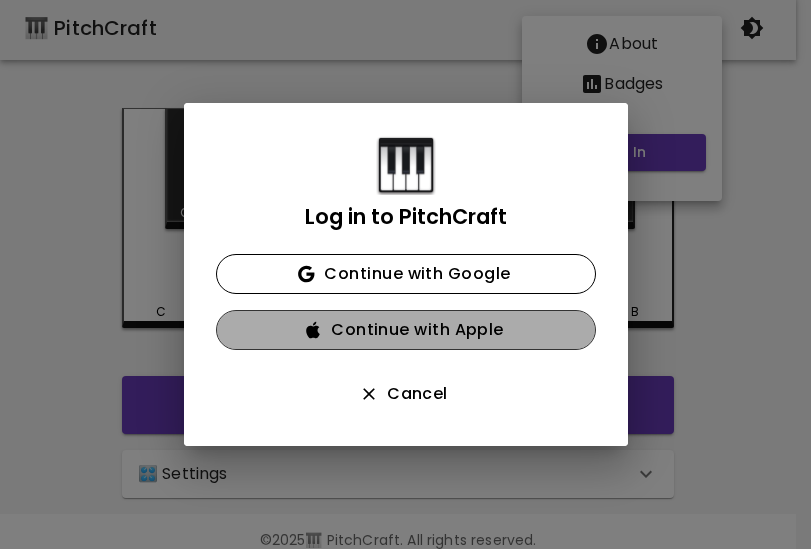 click on "Continue with Apple" at bounding box center (406, 330) 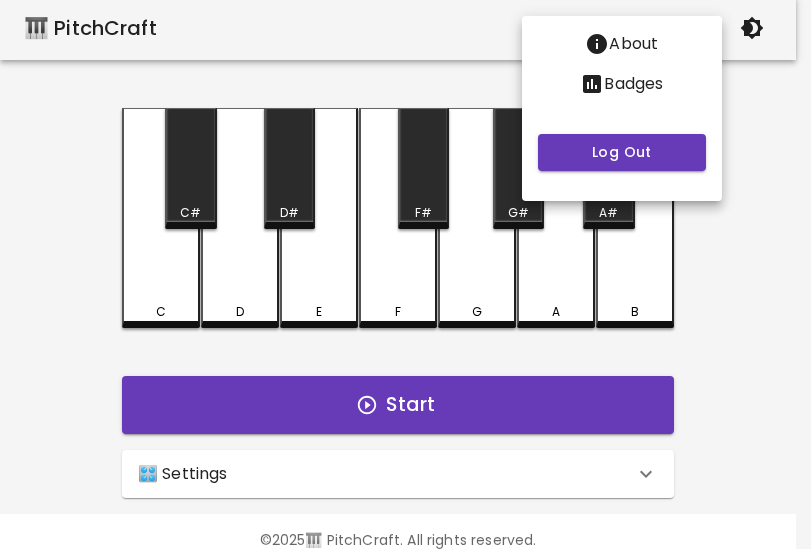 click at bounding box center (405, 274) 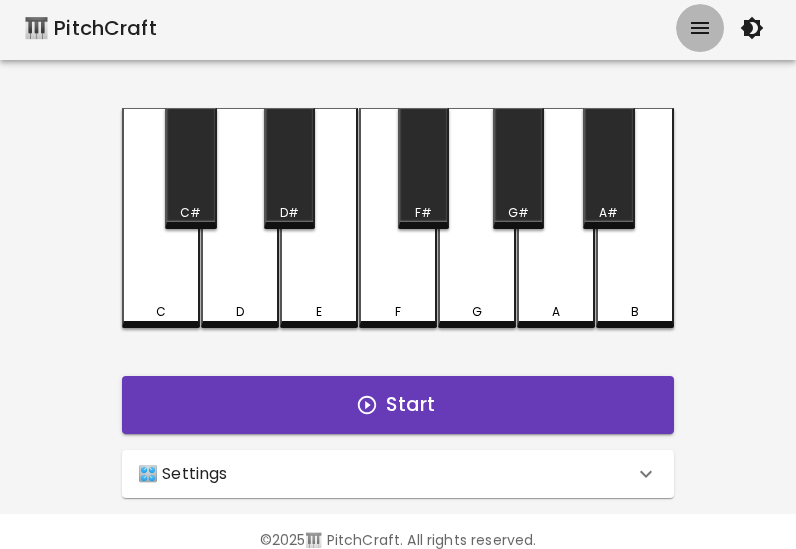 click 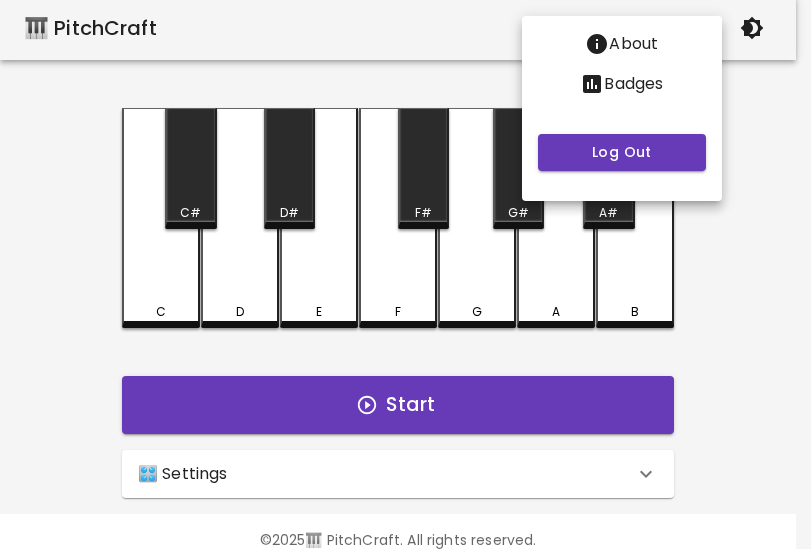 click on "Badges" at bounding box center [633, 84] 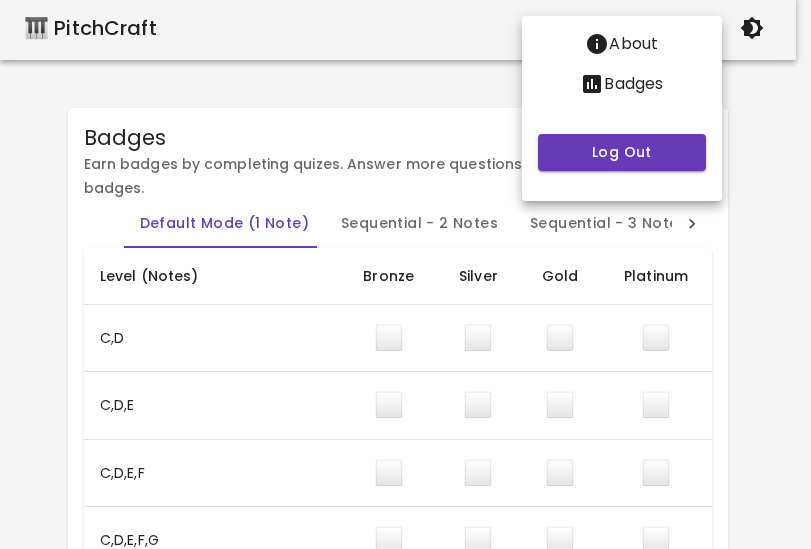 click at bounding box center (405, 274) 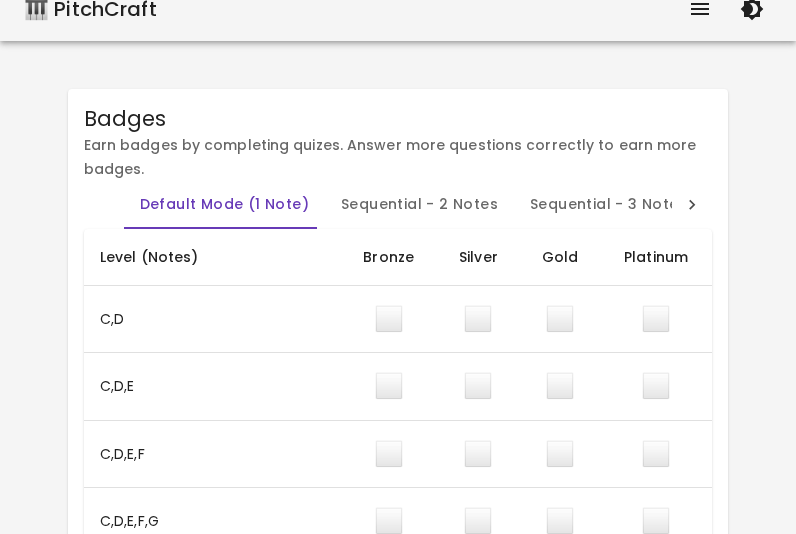 scroll, scrollTop: 0, scrollLeft: 0, axis: both 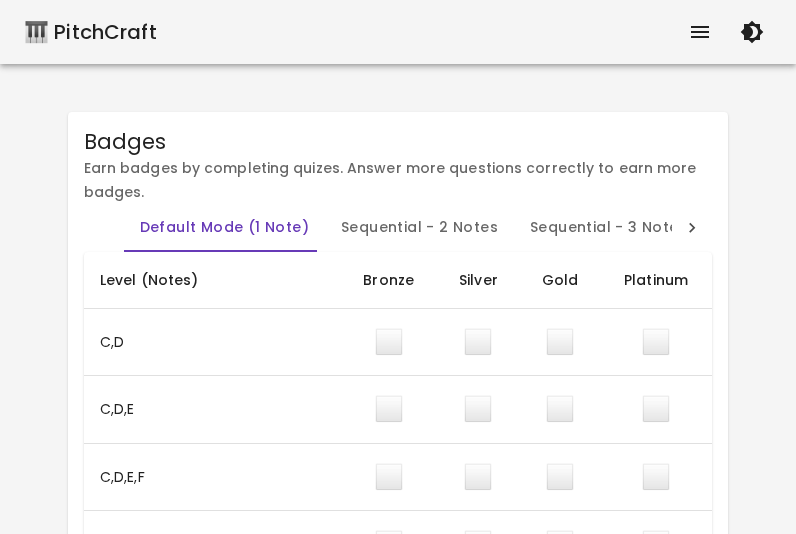 click on "🎹 PitchCraft About Badges  Log Out Badges Earn badges by completing quizes. Answer more questions correctly to earn more badges. Default Mode (1 Note) Sequential - 2 Notes Sequential - 3 Notes Chord - 2 Notes Chord - 3 Notes Level (Notes) Bronze Silver Gold Platinum C,D ⬜ ⬜ ⬜ ⬜ C,D,E ⬜ ⬜ ⬜ ⬜ C,D,E,F ⬜ ⬜ ⬜ ⬜ C,D,E,F,G ⬜ ⬜ ⬜ ⬜ C,D,E,F,G,A ⬜ ⬜ ⬜ ⬜ C,D,E,F,G,A,B ⬜ ⬜ ⬜ ⬜ C,D,E,F,G,A,B,F# ⬜ ⬜ ⬜ ⬜ C,D,E,F,G,A,B,F#,C# ⬜ ⬜ ⬜ ⬜ C,D,E,F,G,A,B,F#,C#,G# ⬜ ⬜ ⬜ ⬜ C,D,E,F,G,A,B,F#,C#,G#,D# ⬜ ⬜ ⬜ ⬜ C,D,E,F,G,A,B,F#,C#,G#,A# ⬜ ⬜ ⬜ ⬜ 🏆 High Score 0 % 🎹 Games Played 0   (Avg. Score:  0 %) 🔥 Best Note Streak 0 💯 🟩 🟨 💩 0 1 2 3 4 value score # Score Correct Incorrect Notes Octave(s) Mode Date Delete Rows per page: 25 25 0–0 of 0 Showing  0  of  0  total games played. Games not show have been deleted. Delete My Account" at bounding box center [398, 1088] 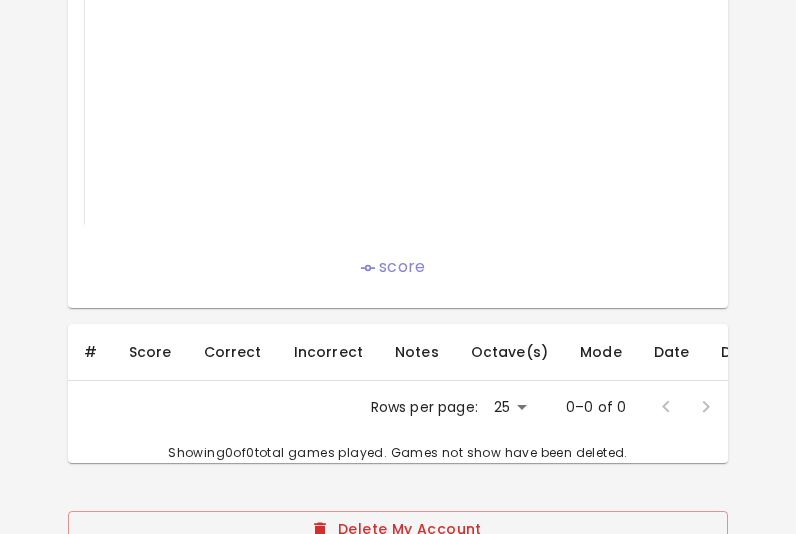 scroll, scrollTop: 1746, scrollLeft: 0, axis: vertical 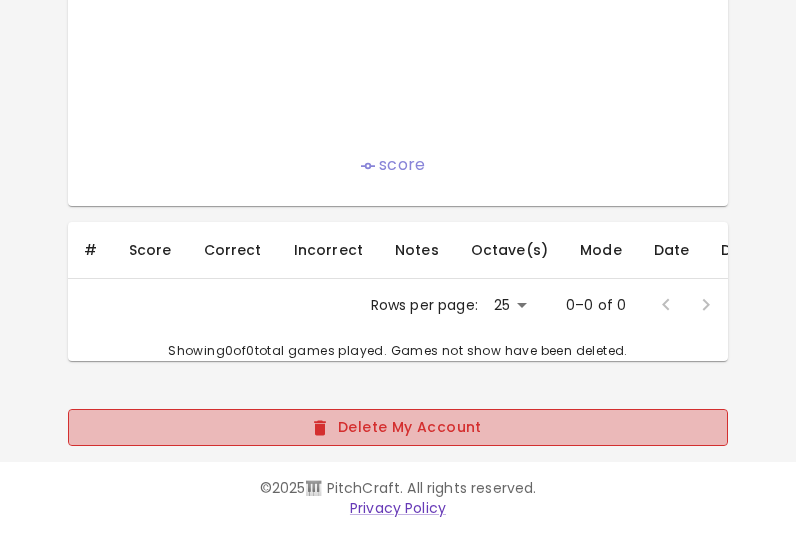 click on "Delete My Account" at bounding box center (398, 427) 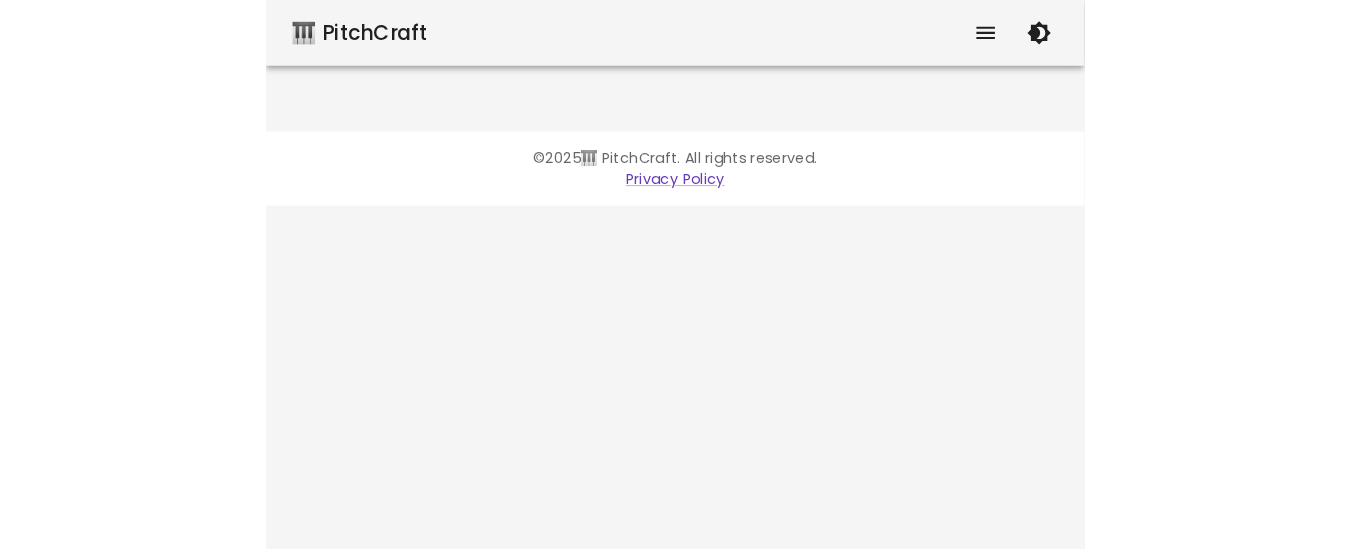 scroll, scrollTop: 0, scrollLeft: 0, axis: both 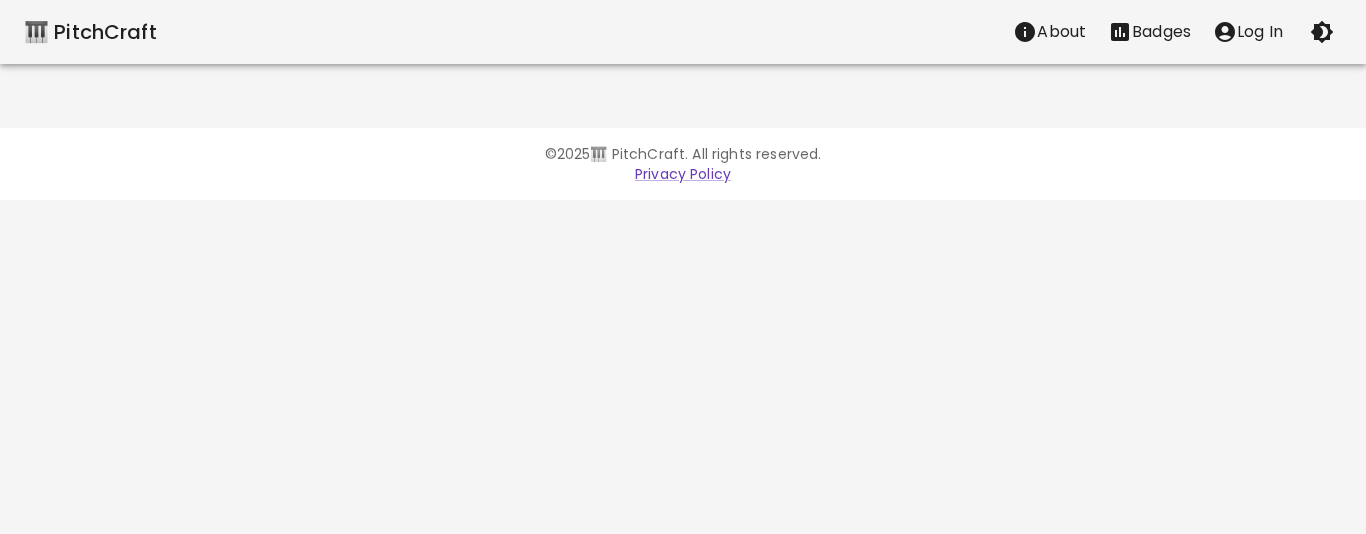 click on "🎹 PitchCraft" at bounding box center [90, 32] 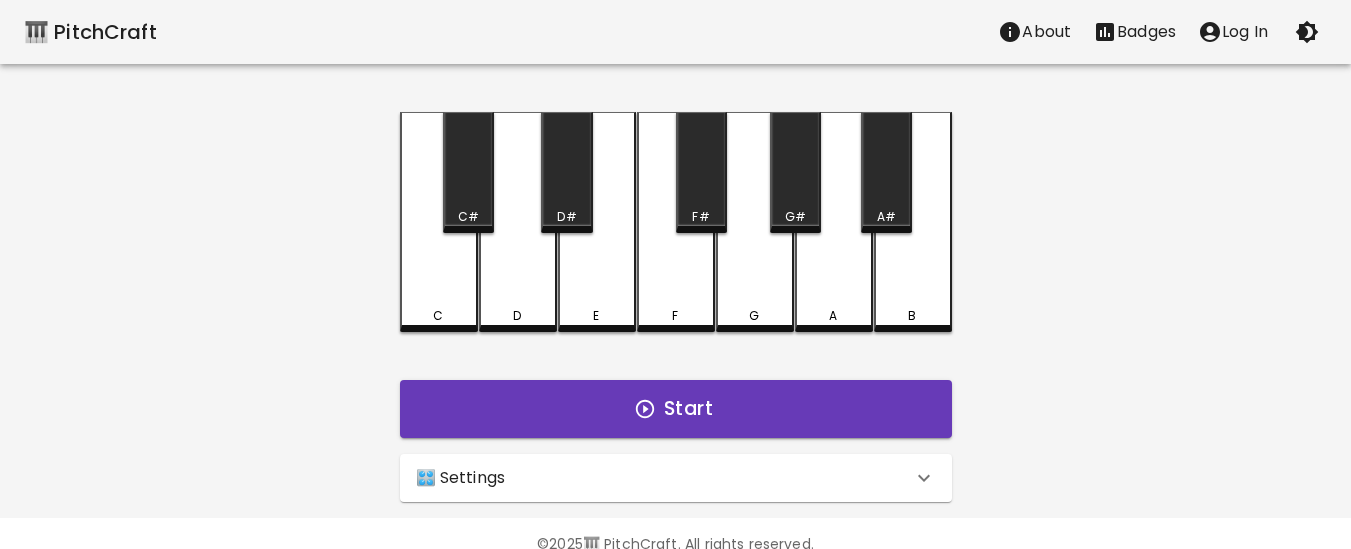click on "🎹 PitchCraft About Badges   Log In C C# D D# E F F# G G# A A# B Start 🎛️ Settings Level 11 | C, D, E, F, G, A, B, F#, C#, G#, D#, A# 21 Level Mode Selection Sequential Mode Chord Mode Default Mode Show Keyboard Shortcuts Show Note Names Autoplay next note Show Streak Octave(s) High Voice 4 Octave Instrument Piano acoustic_grand_piano Instrument" at bounding box center (675, 251) 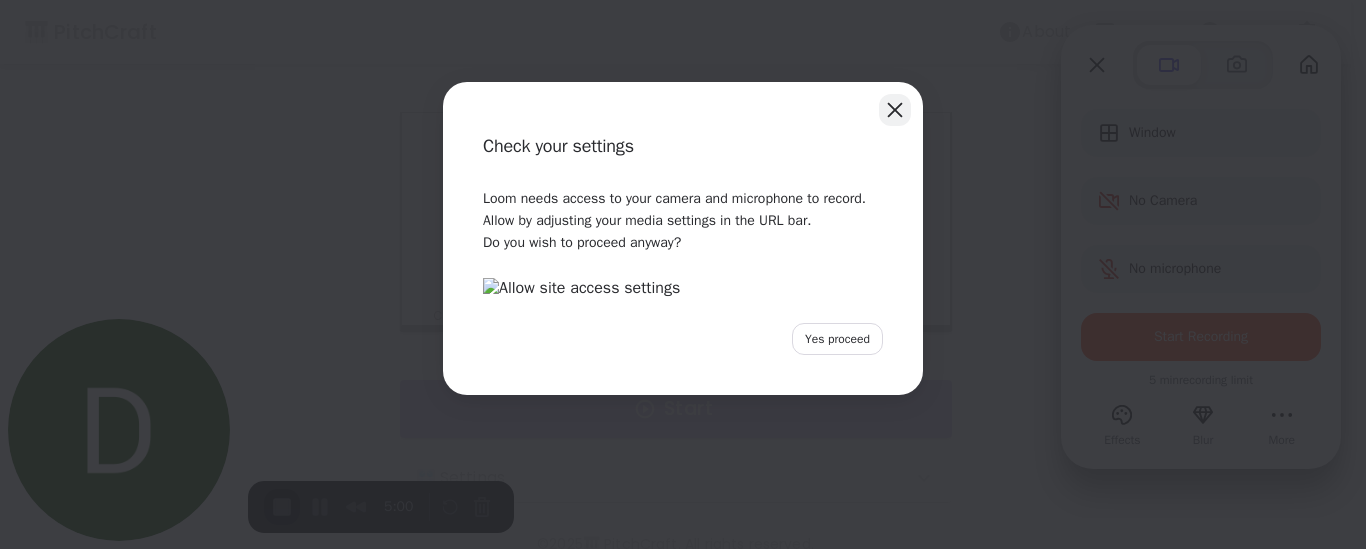 click at bounding box center [895, 110] 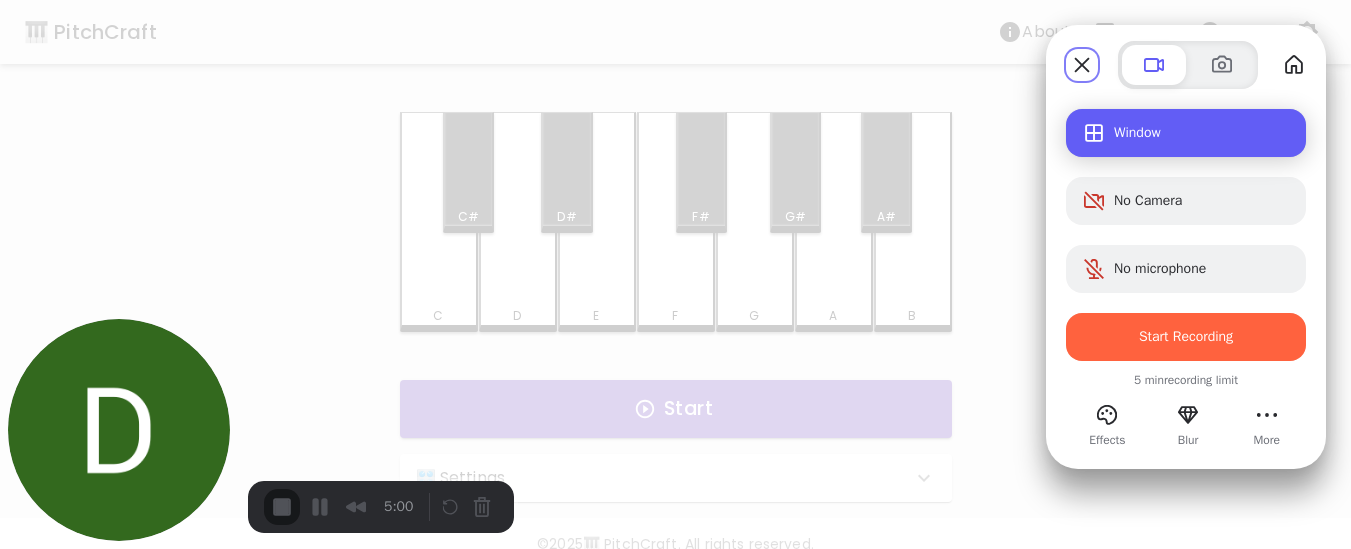 click on "Window" at bounding box center [1186, 133] 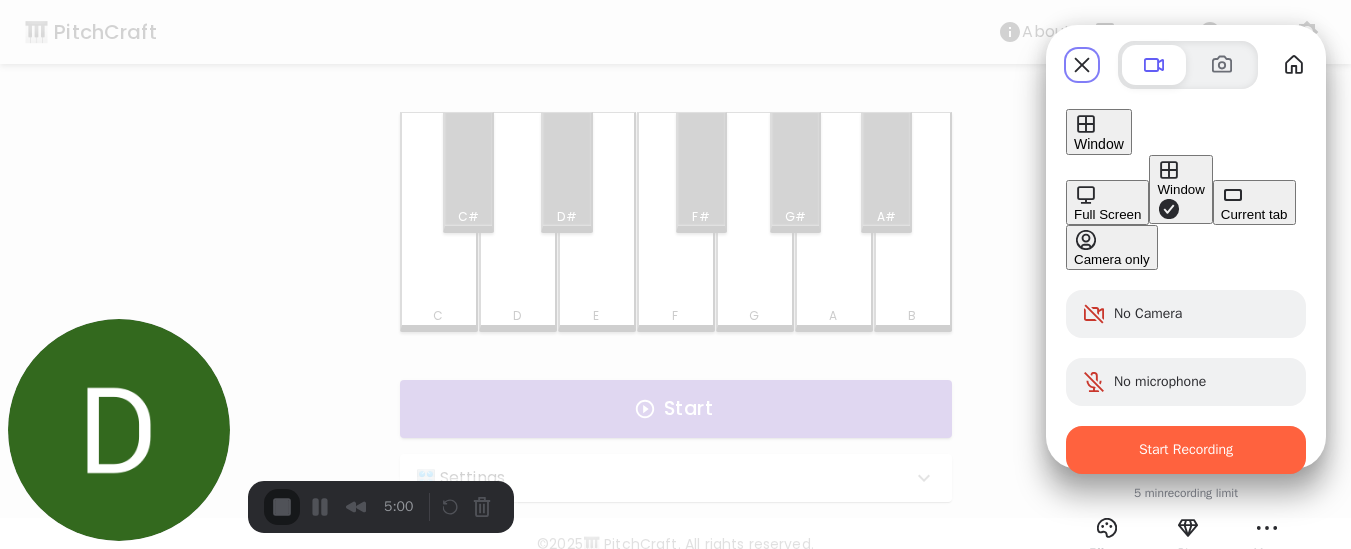 click on "Full Screen" at bounding box center [1107, 202] 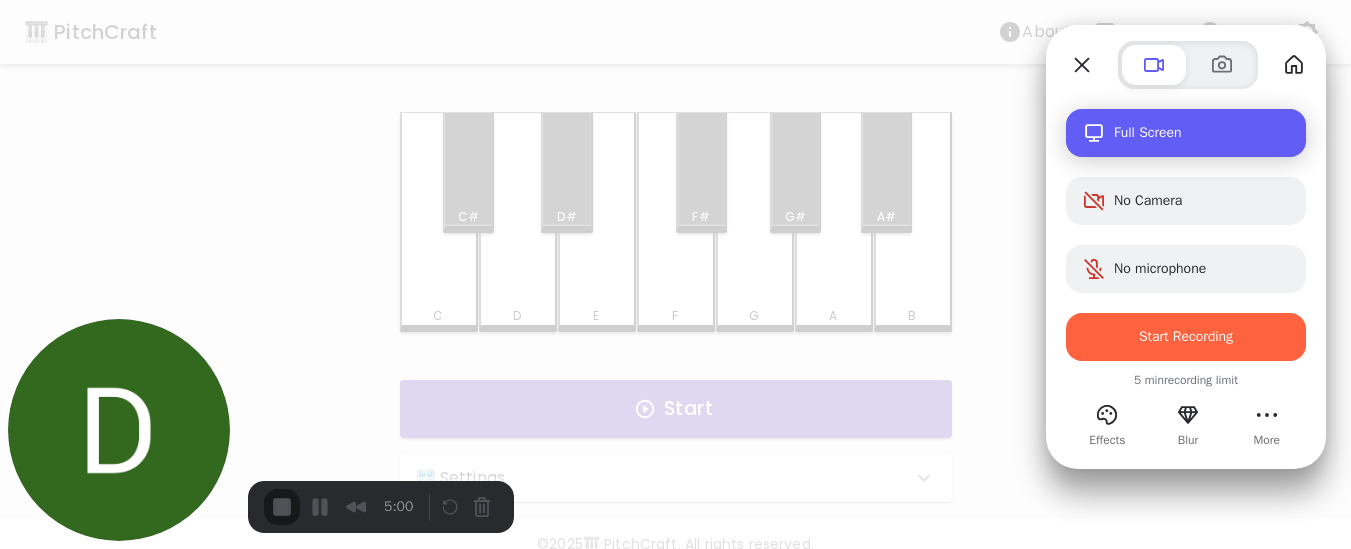 click on "Full Screen" at bounding box center [1186, 133] 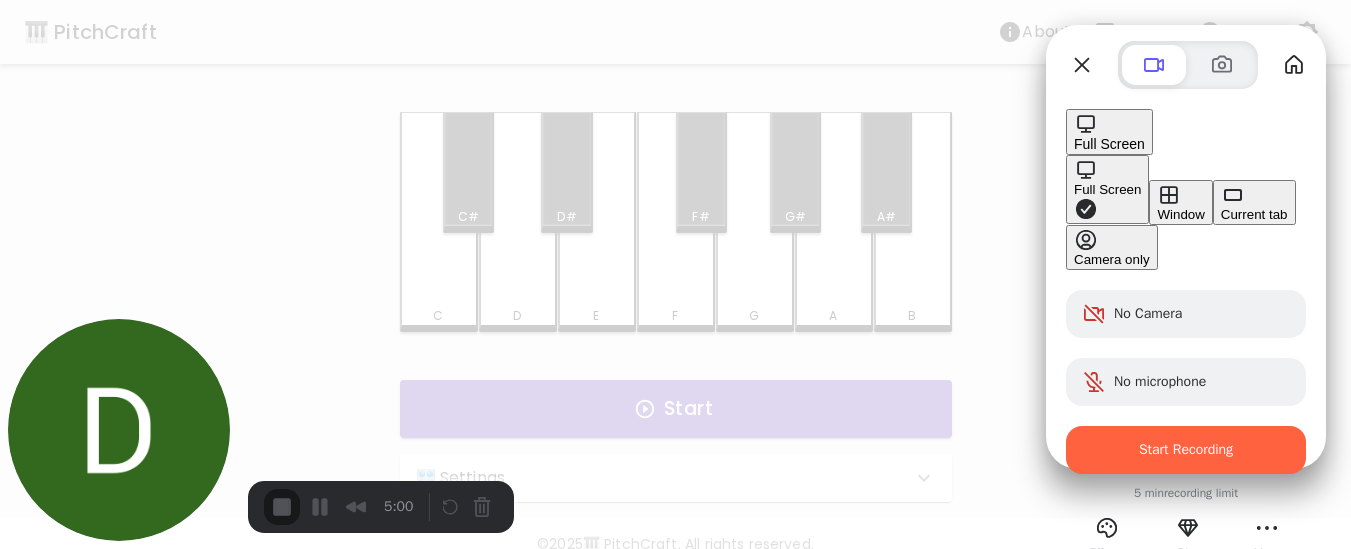 click on "Current tab" at bounding box center [1254, 202] 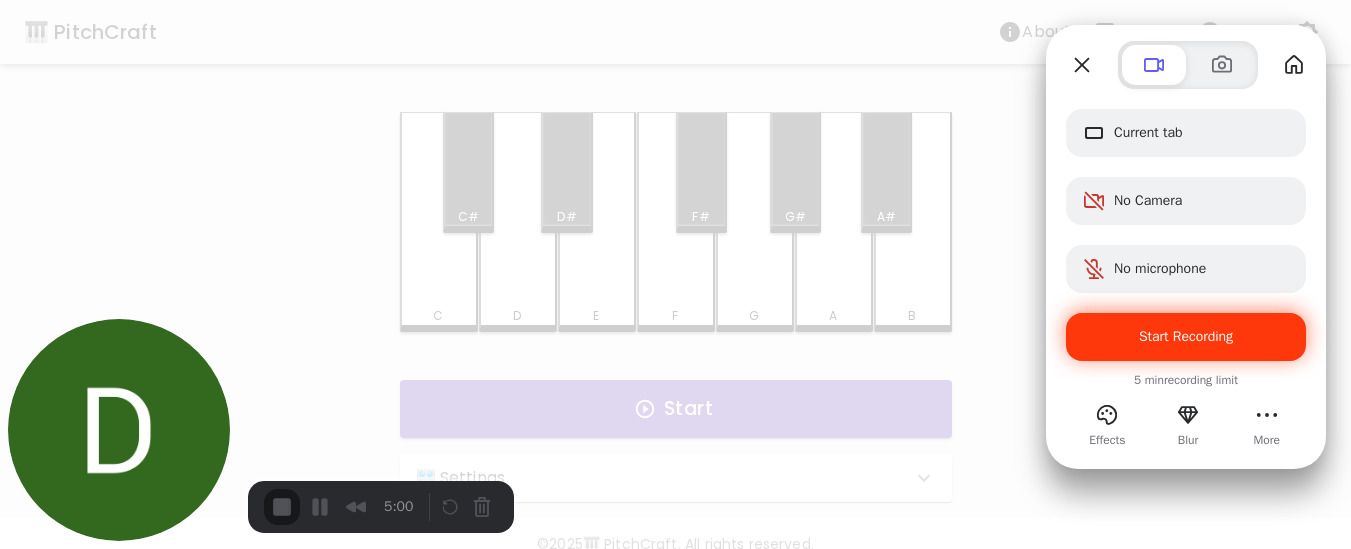 click on "Start Recording" at bounding box center (1186, 337) 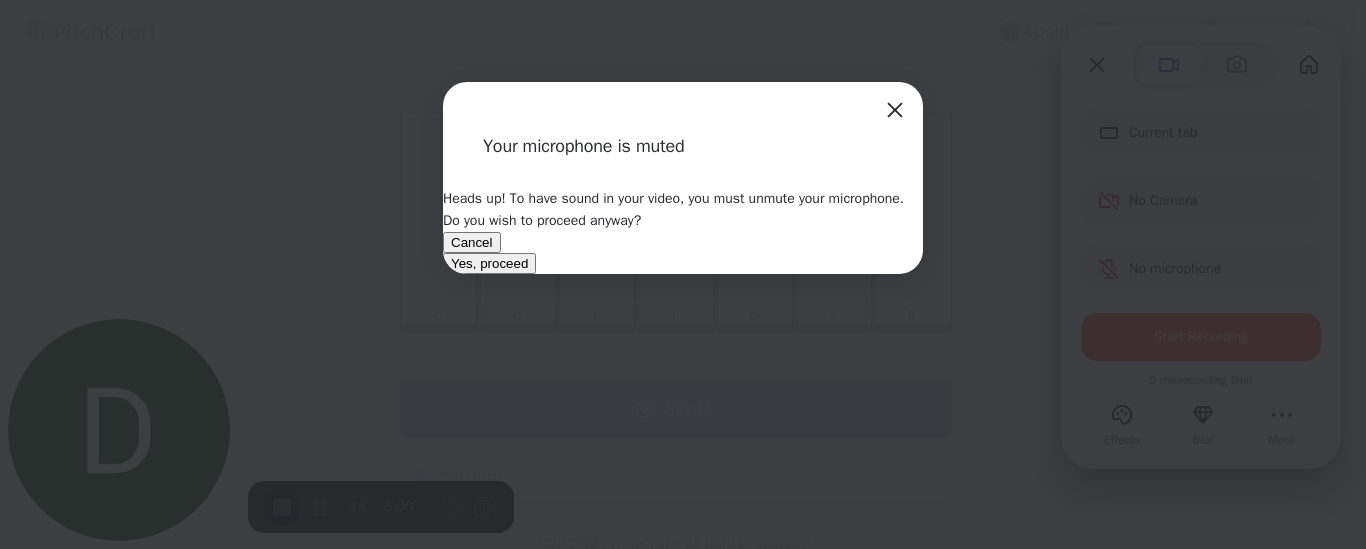 click on "Yes, proceed" at bounding box center (489, 263) 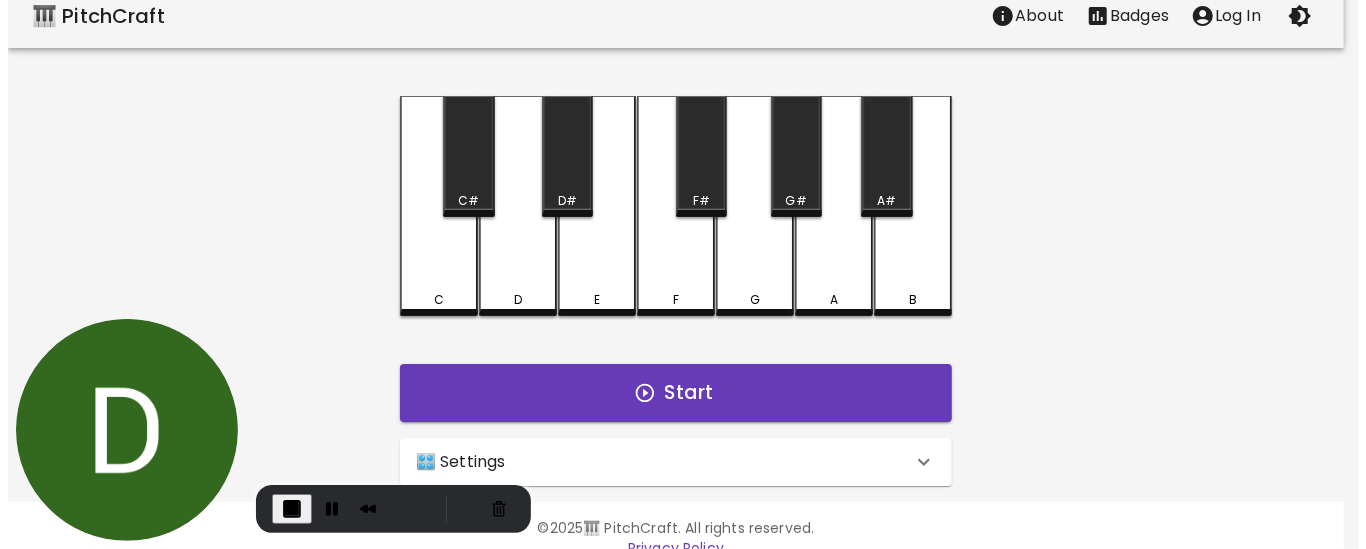scroll, scrollTop: 34, scrollLeft: 0, axis: vertical 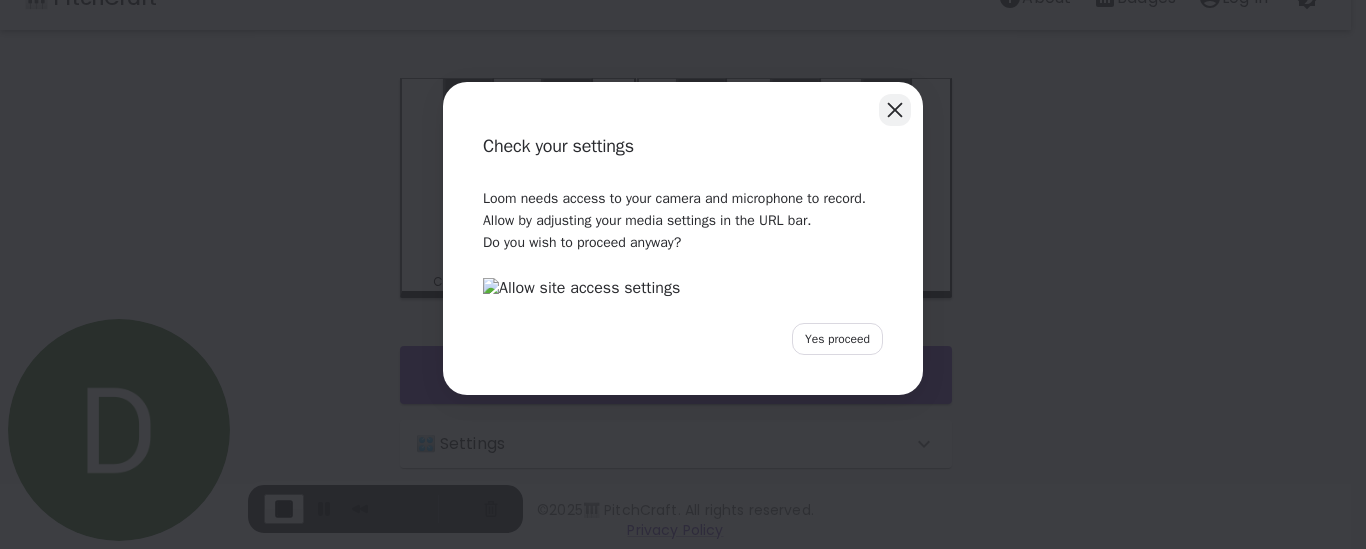 click at bounding box center [895, 110] 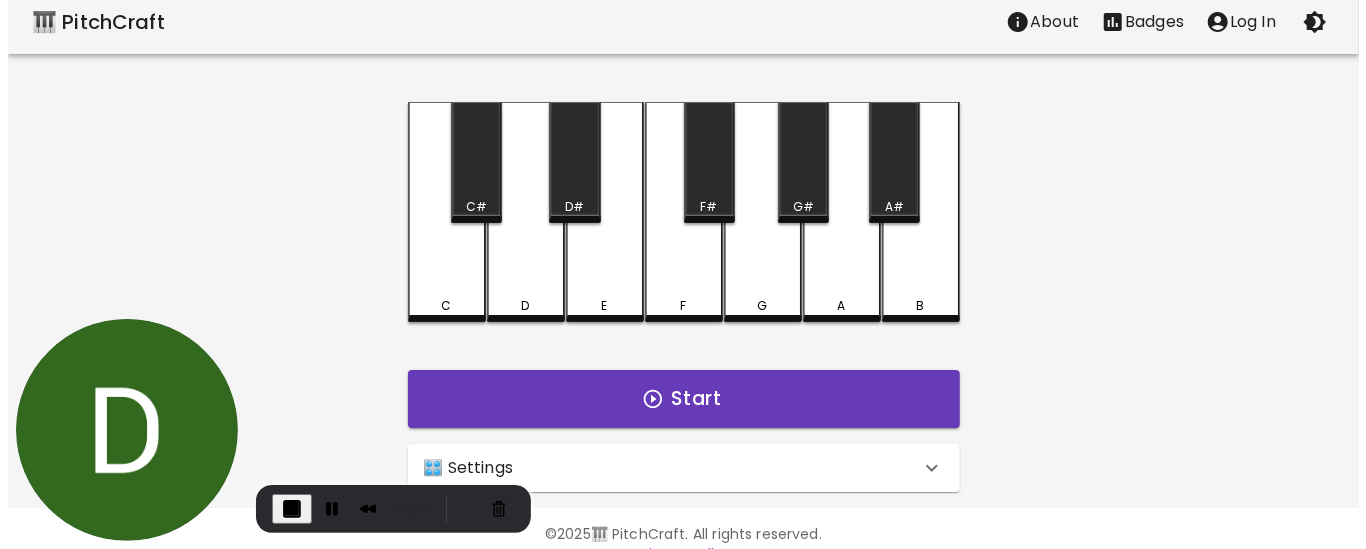 scroll, scrollTop: 0, scrollLeft: 0, axis: both 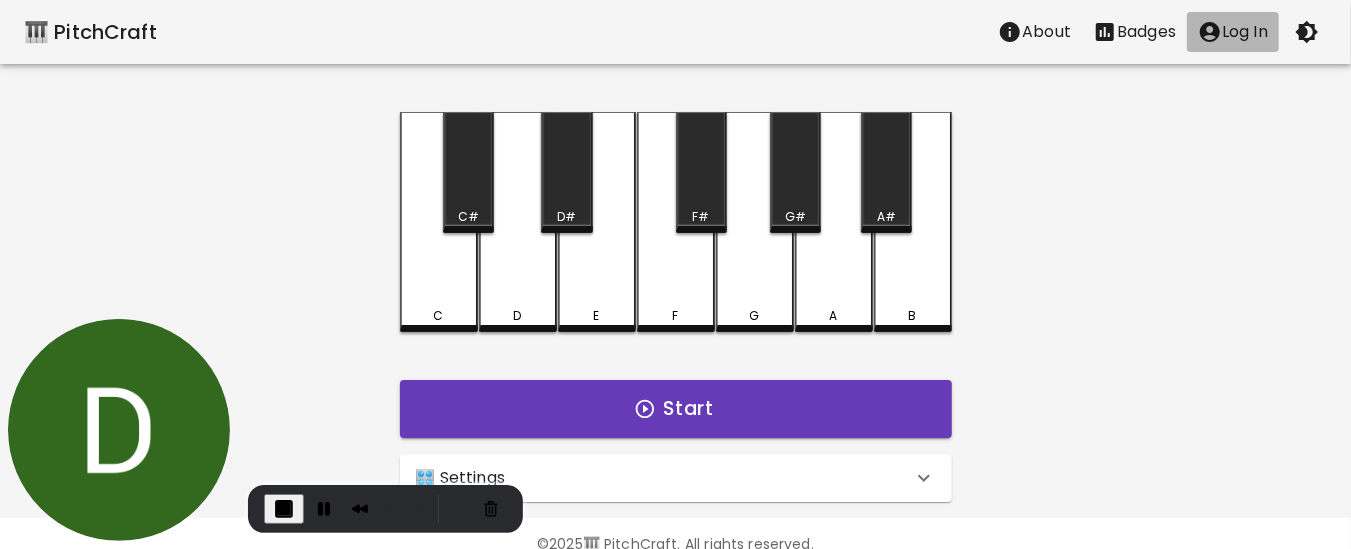 click on "Log In" at bounding box center [1245, 32] 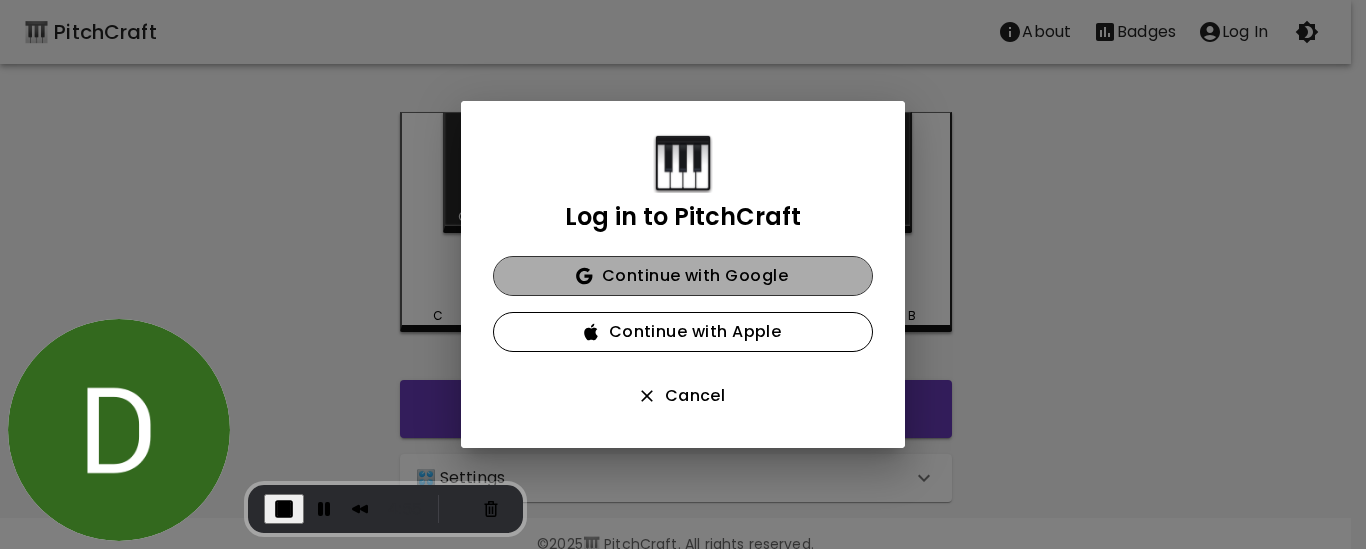 click on "Continue with Google" at bounding box center [683, 276] 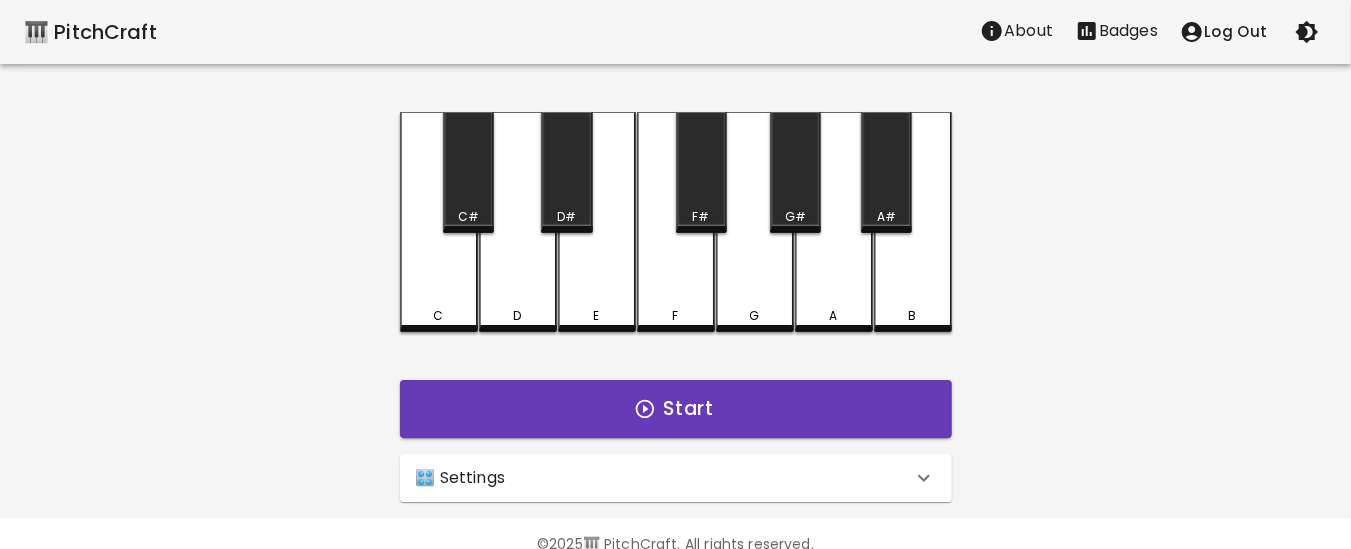 click on "🎹 PitchCraft About Badges  Log Out" at bounding box center (675, 32) 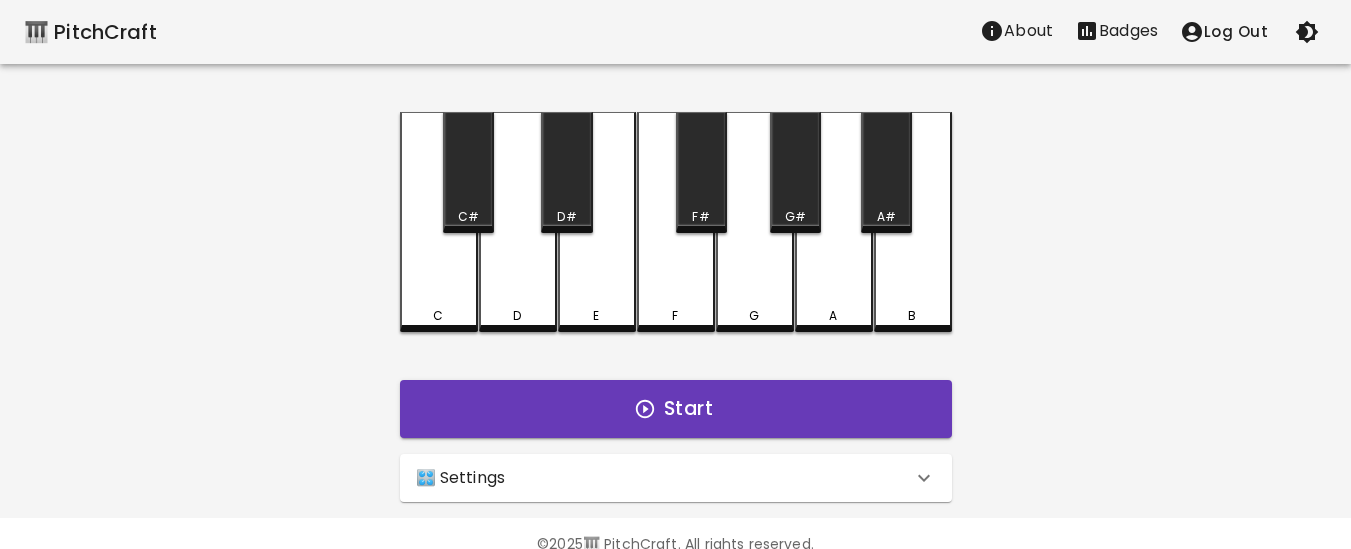 click on "Log Out" at bounding box center [1224, 32] 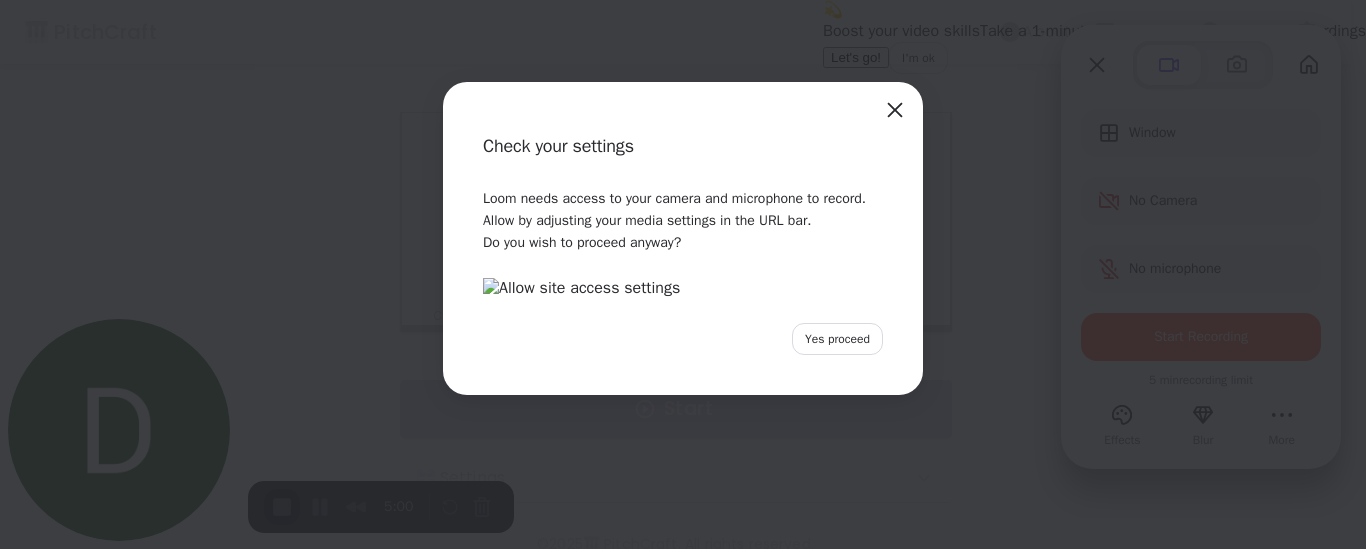 scroll, scrollTop: 92, scrollLeft: 0, axis: vertical 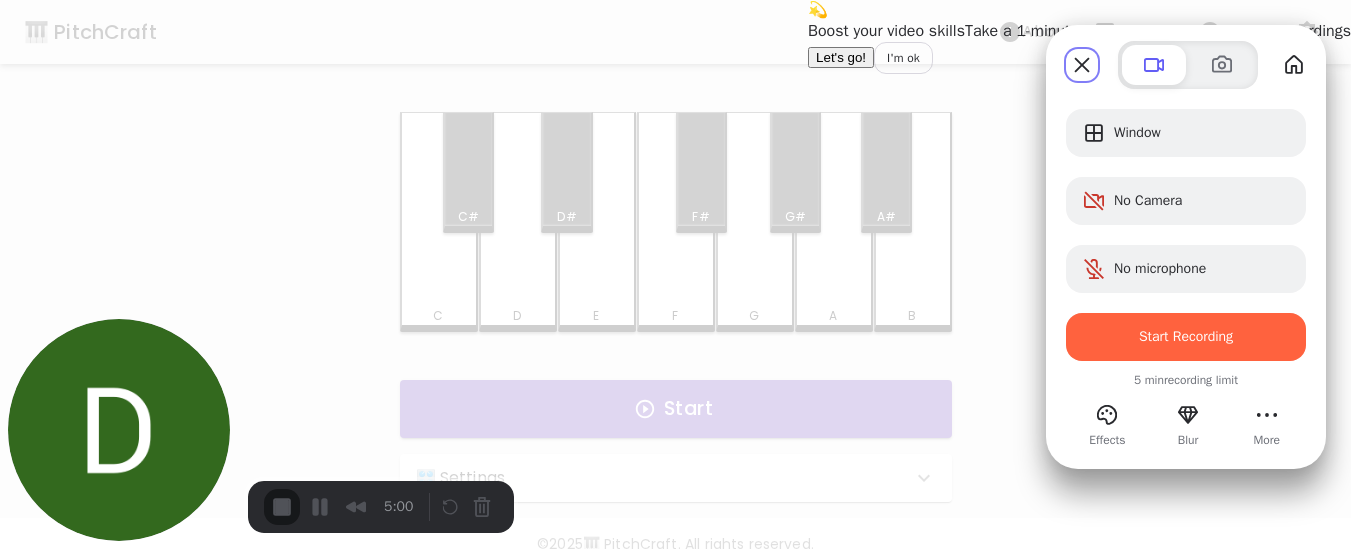 click on "I'm ok" at bounding box center (903, 58) 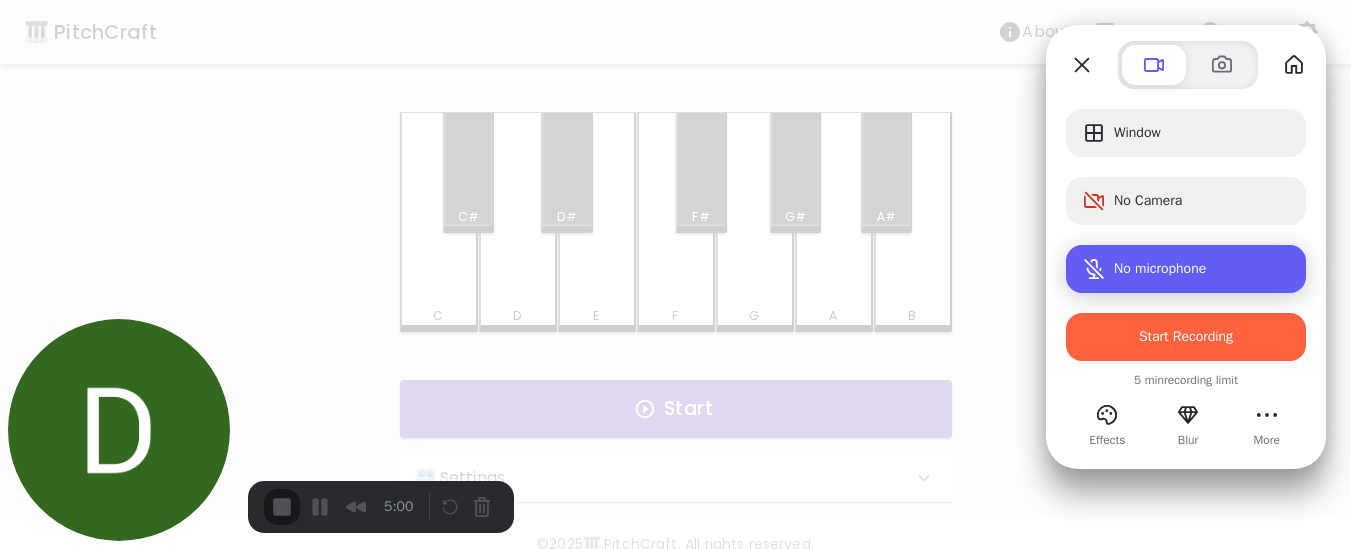 click on "No microphone" at bounding box center (1160, 269) 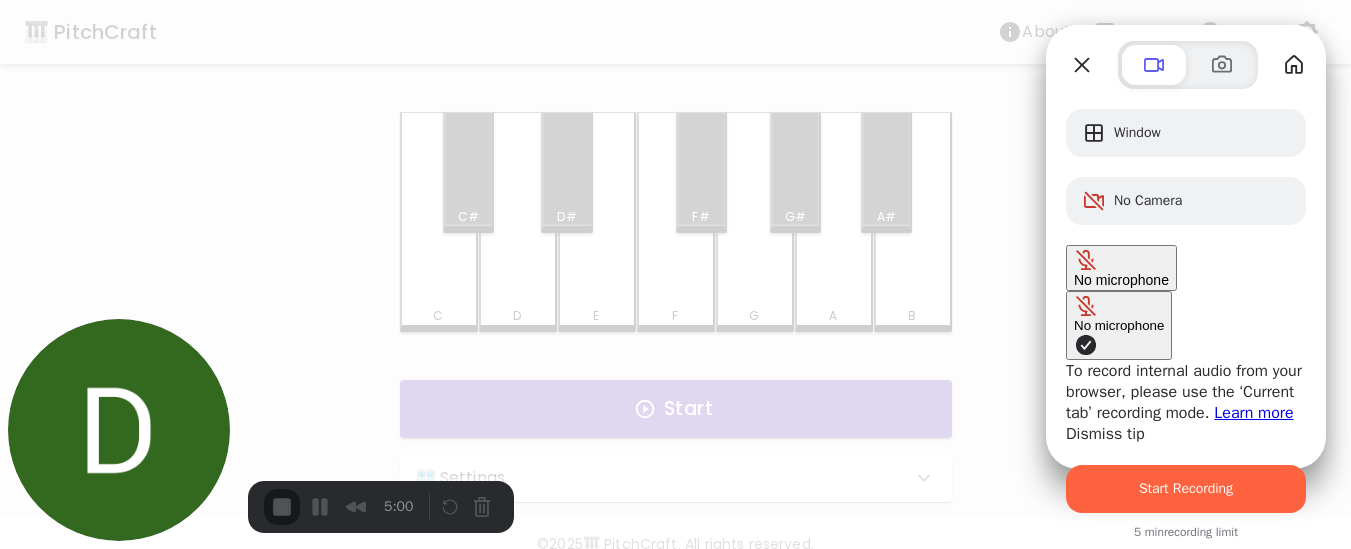click on "Dismiss tip" at bounding box center (1105, 434) 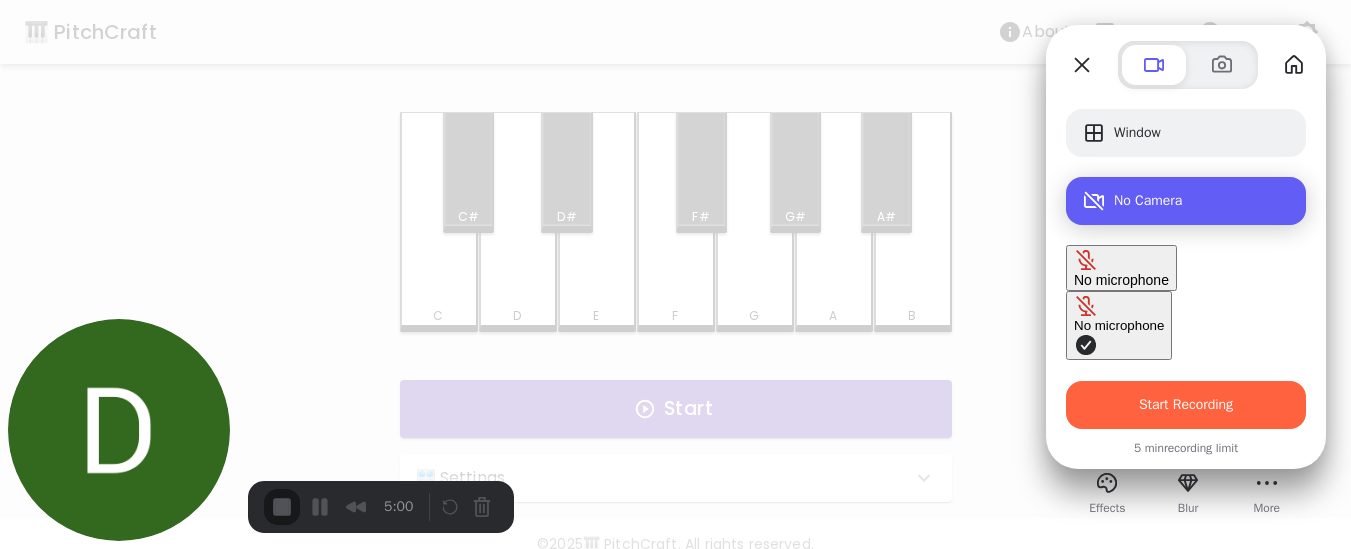click on "No Camera" at bounding box center (1202, 201) 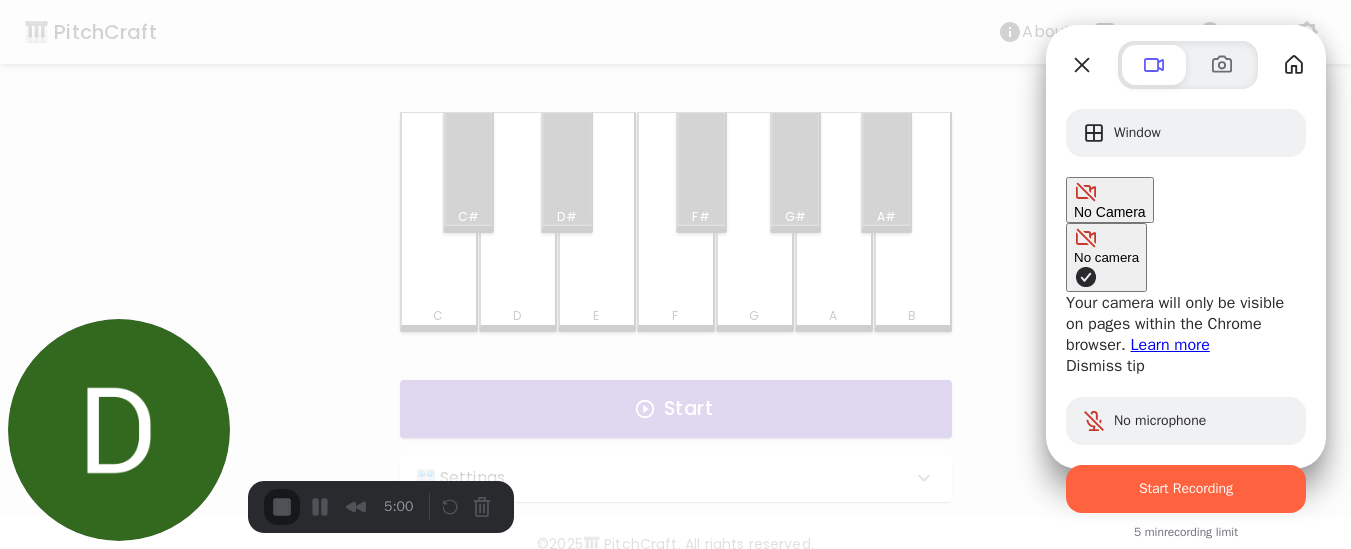 click on "Dismiss tip" at bounding box center (1105, 366) 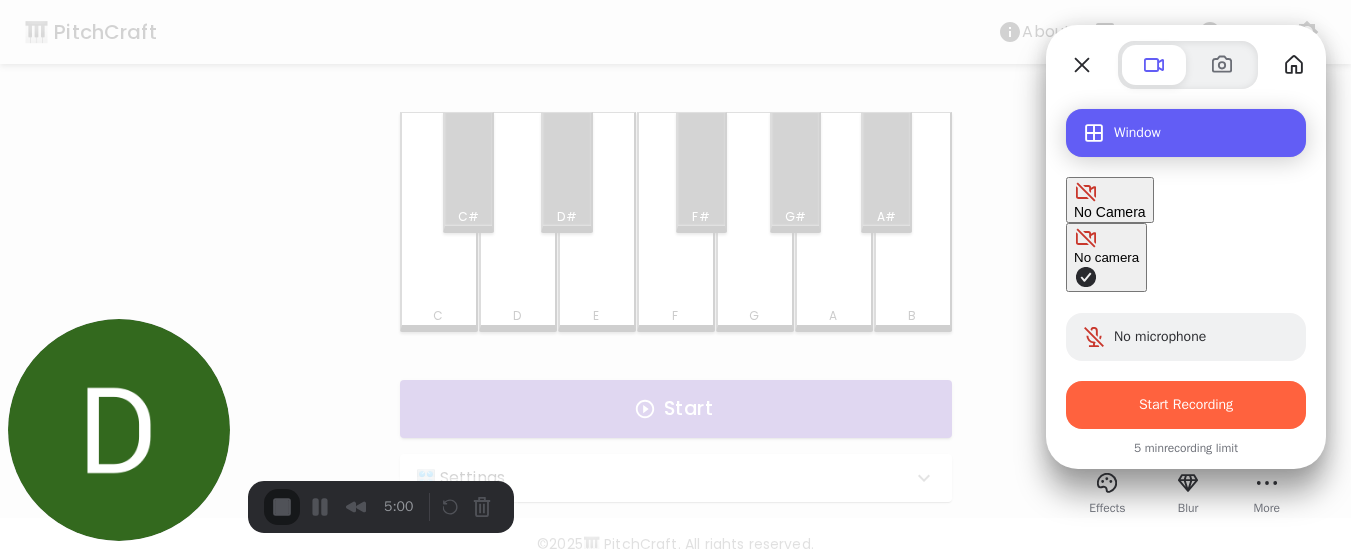 click on "Window" at bounding box center [1202, 133] 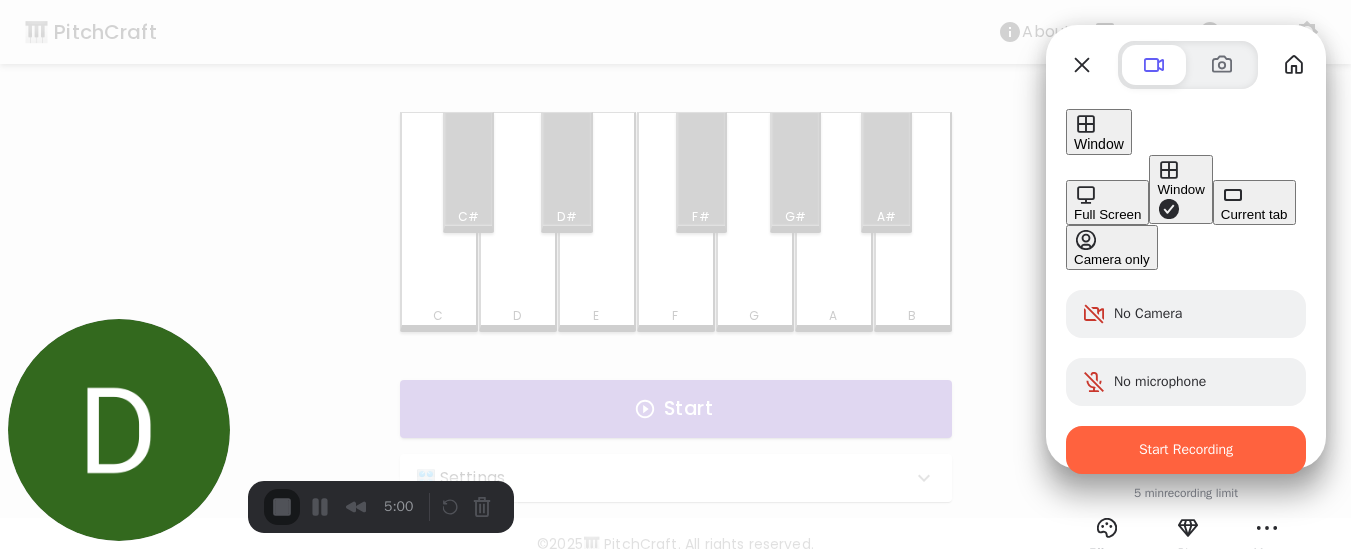 click on "Full Screen" at bounding box center [1107, 214] 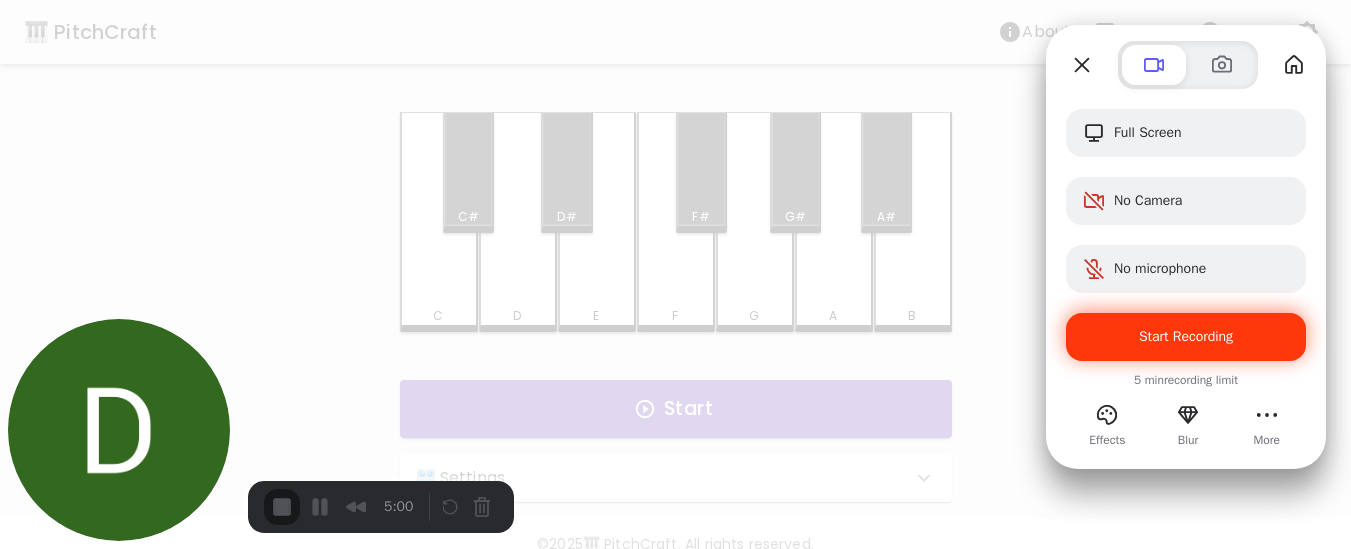 click on "Start Recording" at bounding box center [1186, 336] 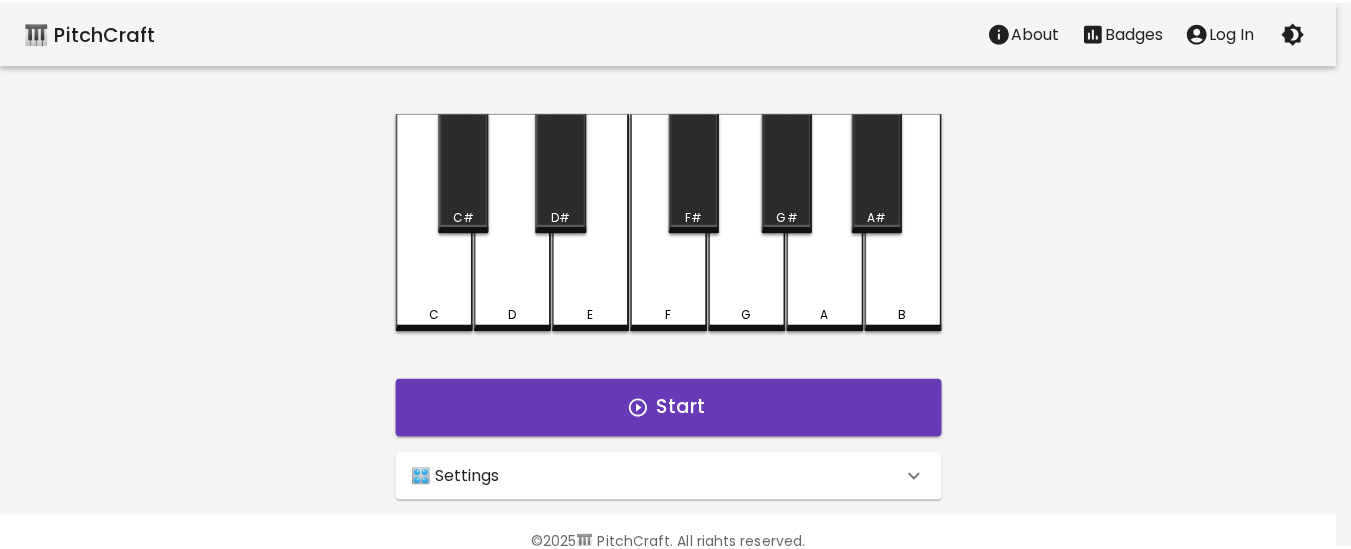 scroll, scrollTop: 111, scrollLeft: 0, axis: vertical 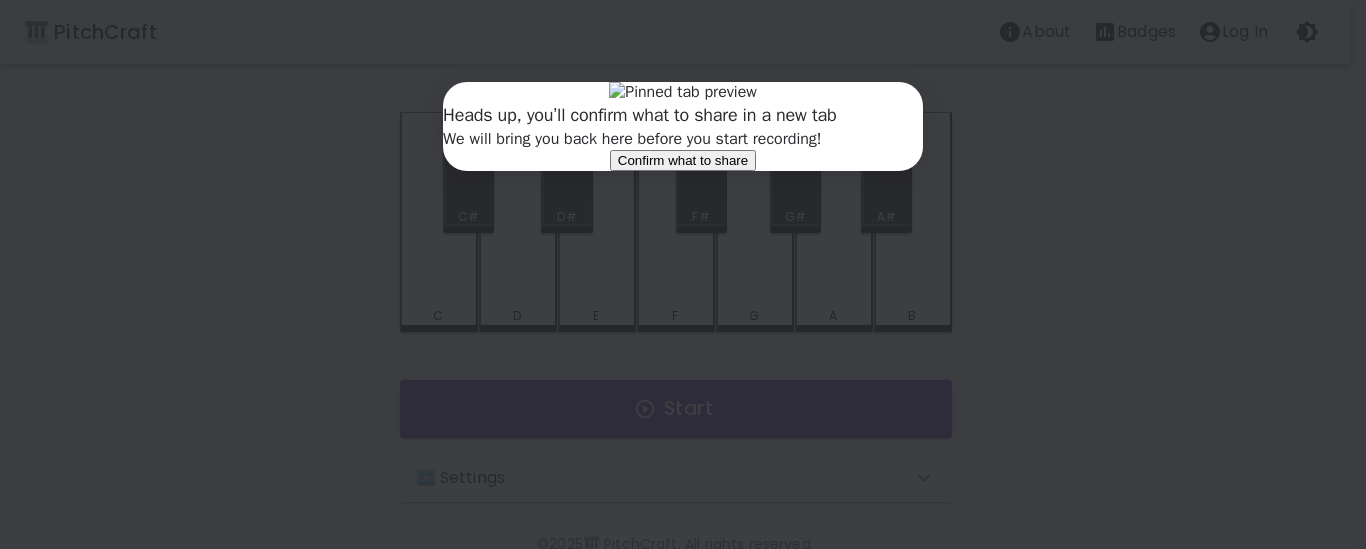 click on "Confirm what to share" at bounding box center [683, 160] 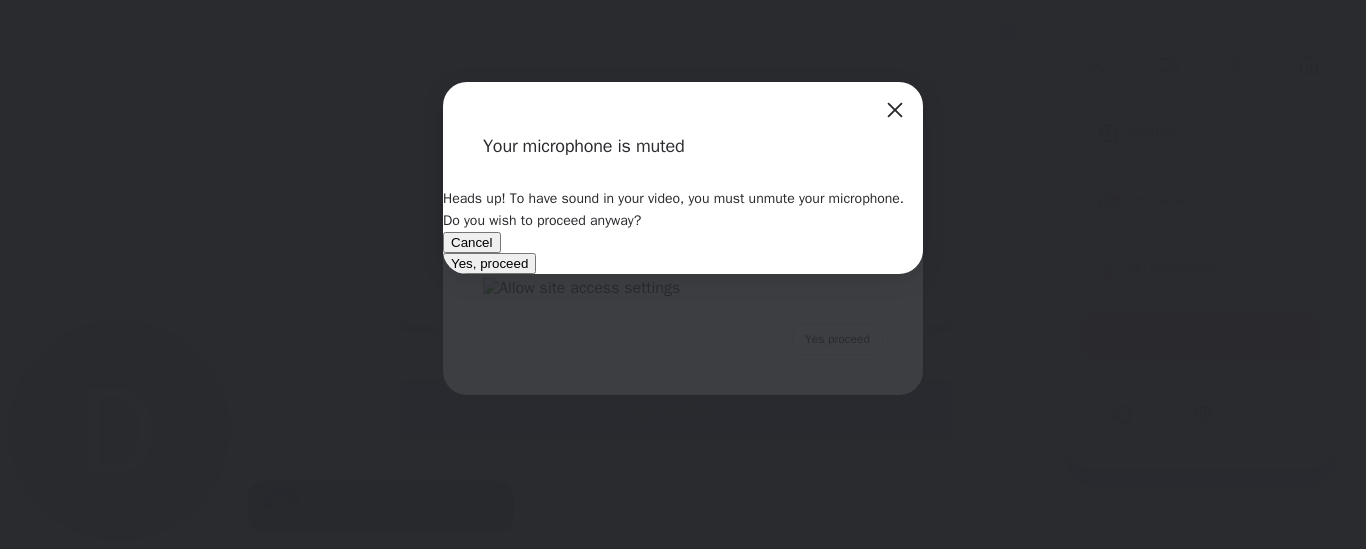 click on "Yes, proceed" at bounding box center (489, 263) 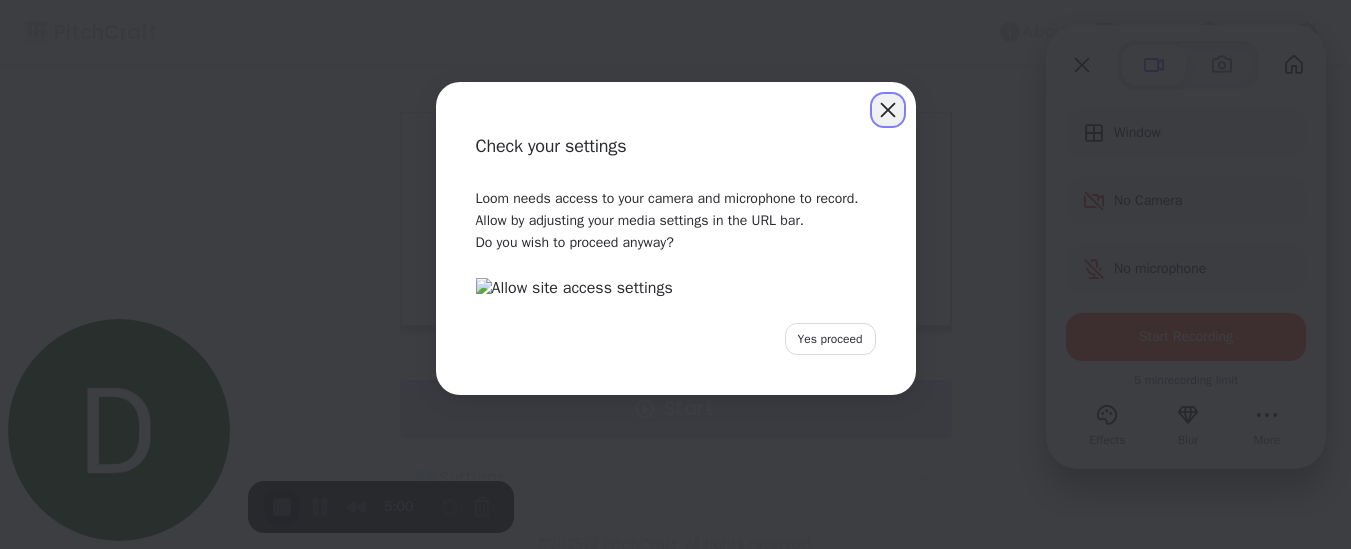 click at bounding box center (888, 110) 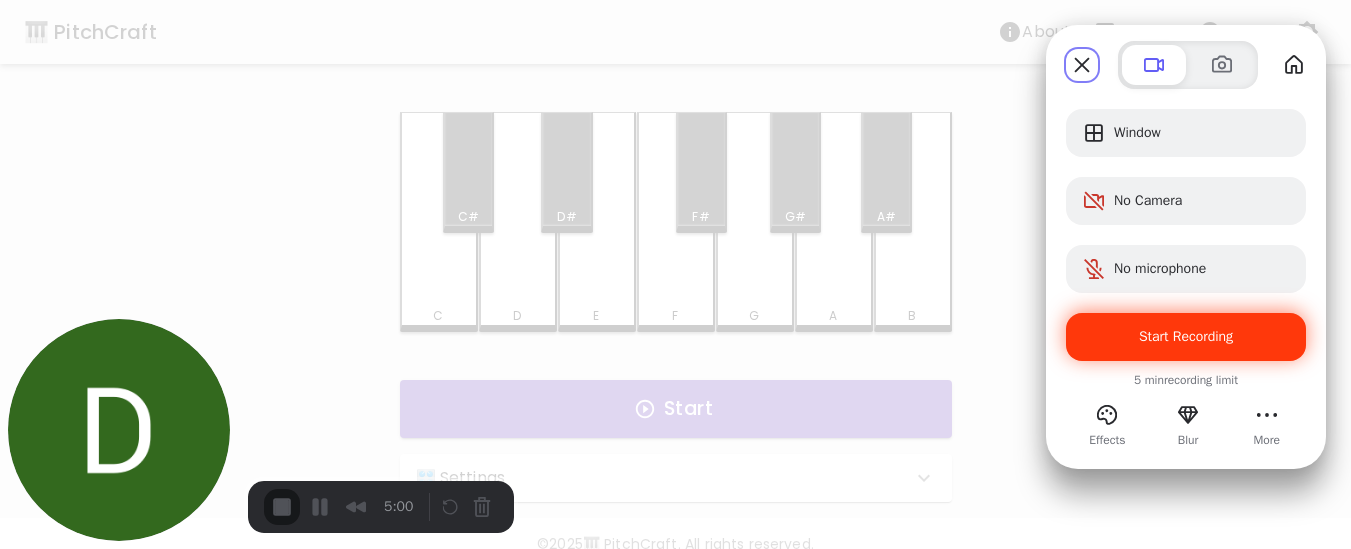 click on "Start Recording" at bounding box center [1186, 337] 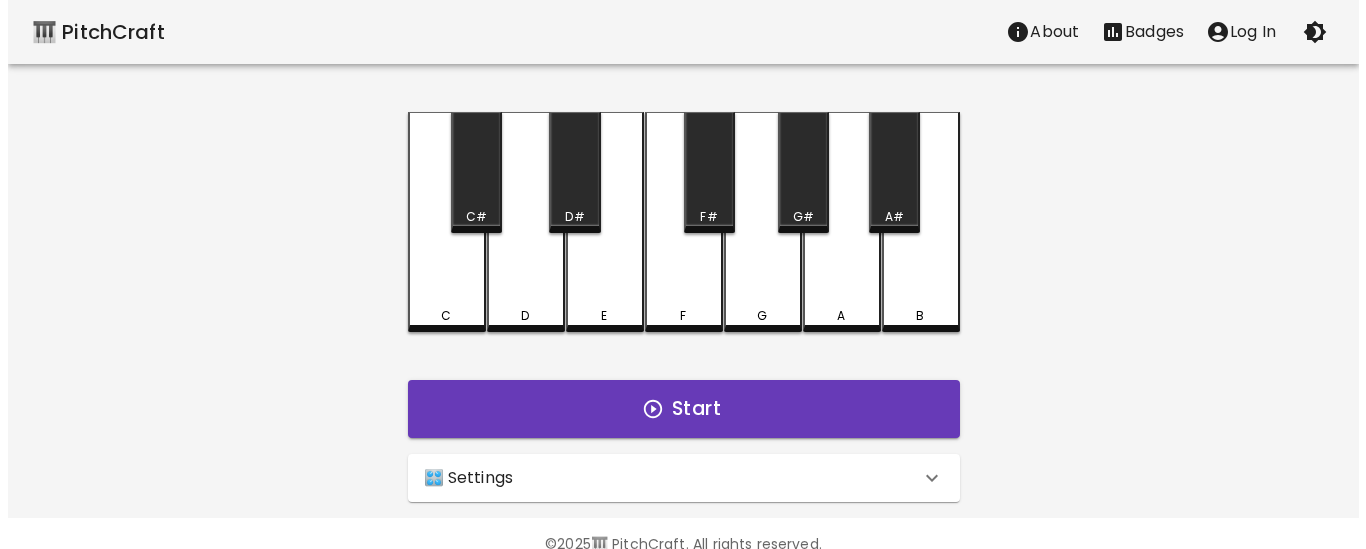 scroll, scrollTop: 0, scrollLeft: 0, axis: both 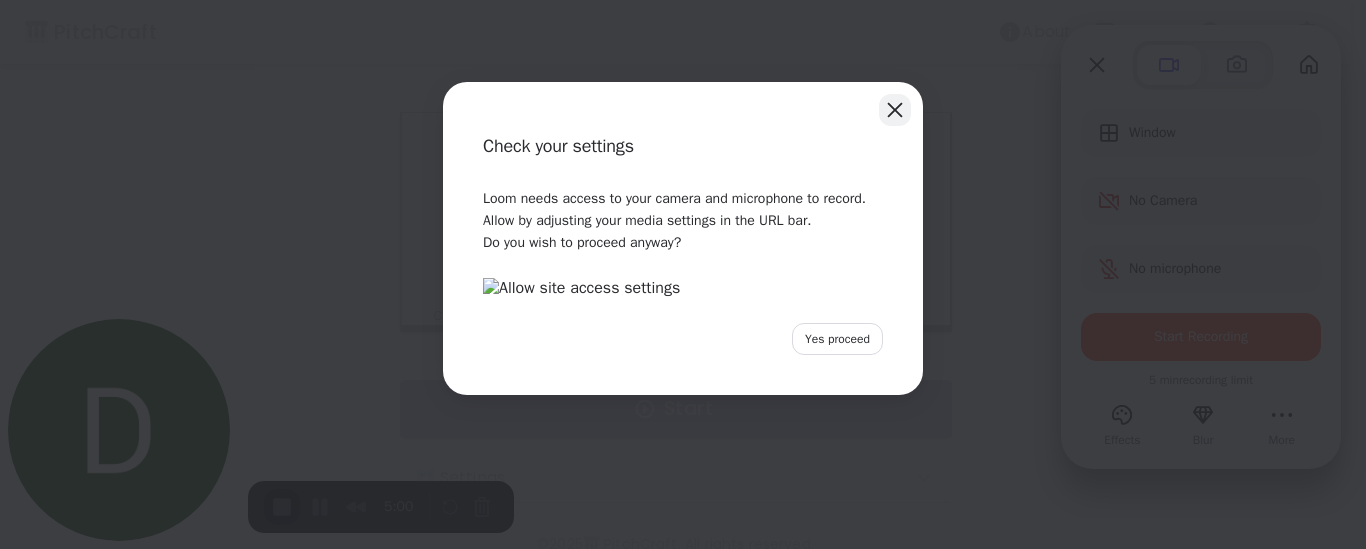 click at bounding box center (895, 110) 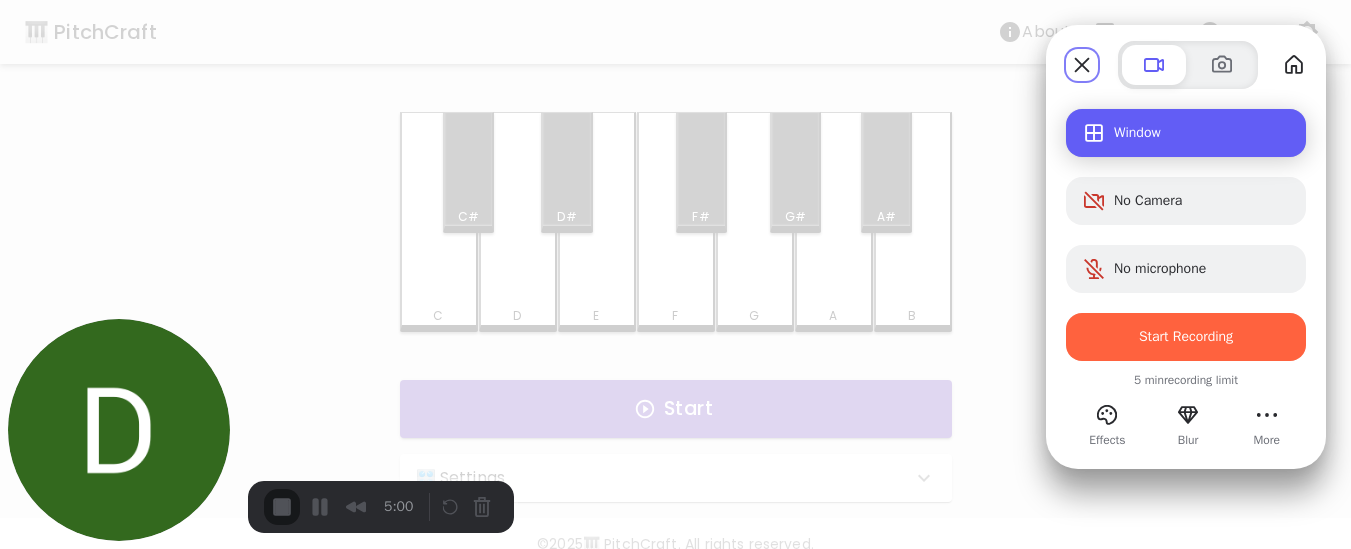 click on "Window" at bounding box center [1186, 133] 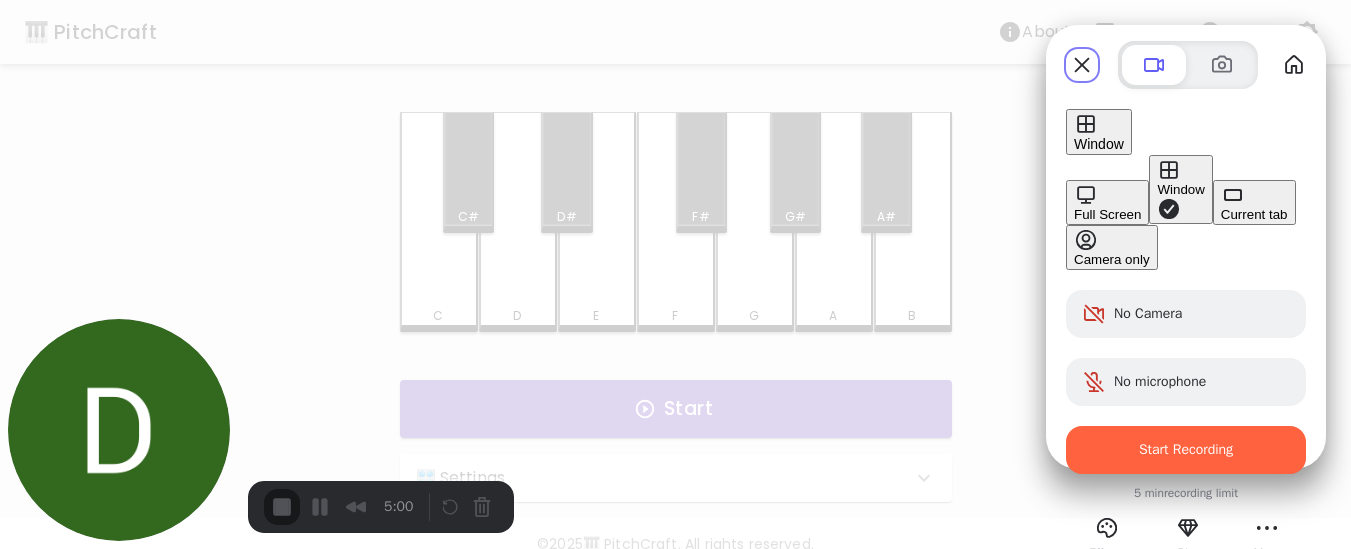 click on "Full Screen" at bounding box center [1107, 214] 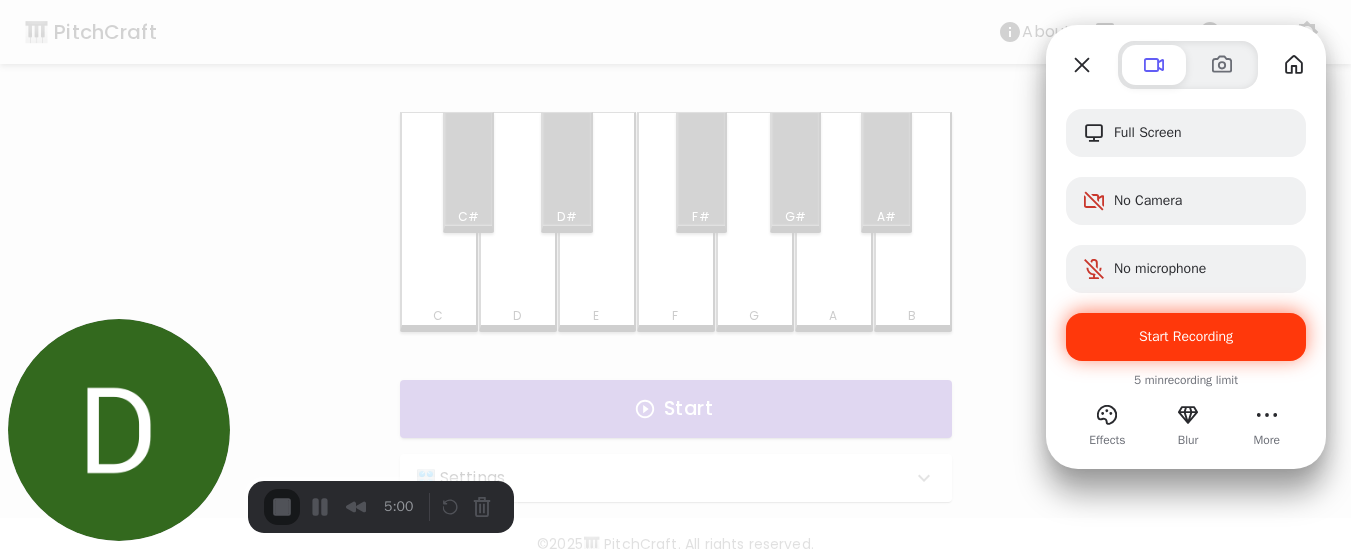click on "Start Recording" at bounding box center [1186, 336] 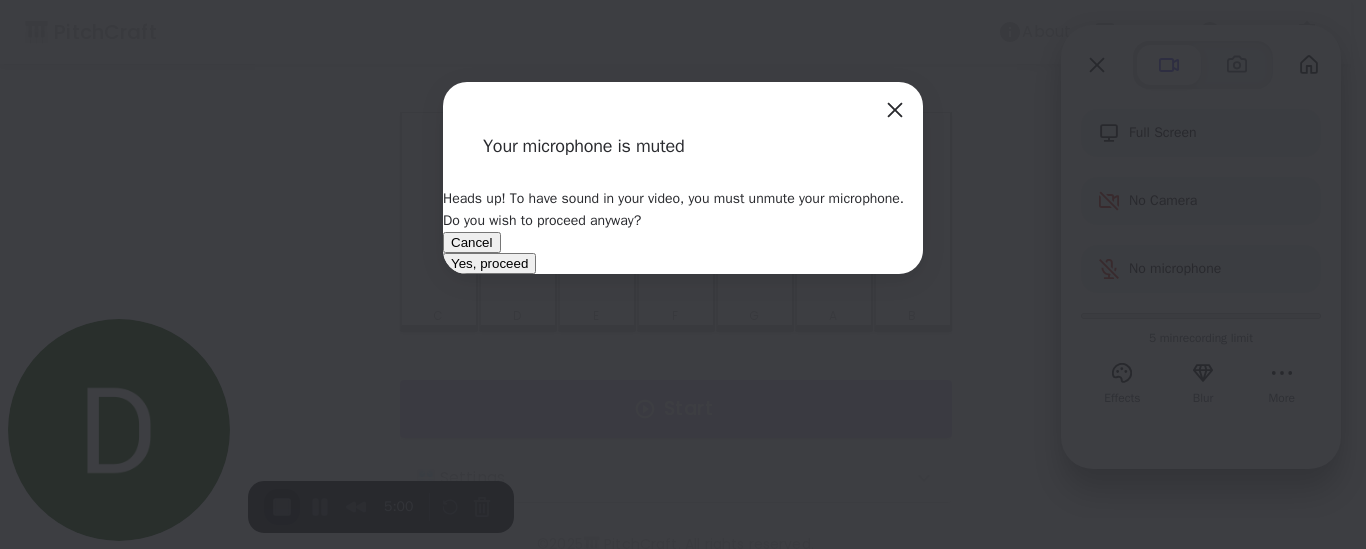 click on "Yes, proceed" at bounding box center (489, 263) 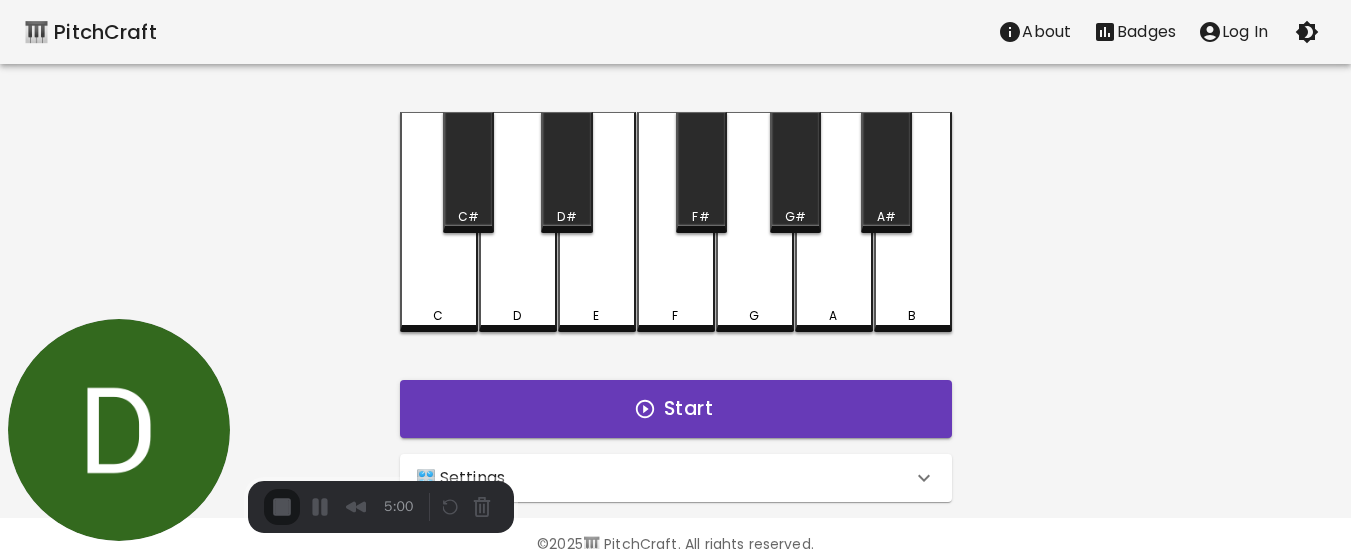 click on "Skip" at bounding box center [675, 580] 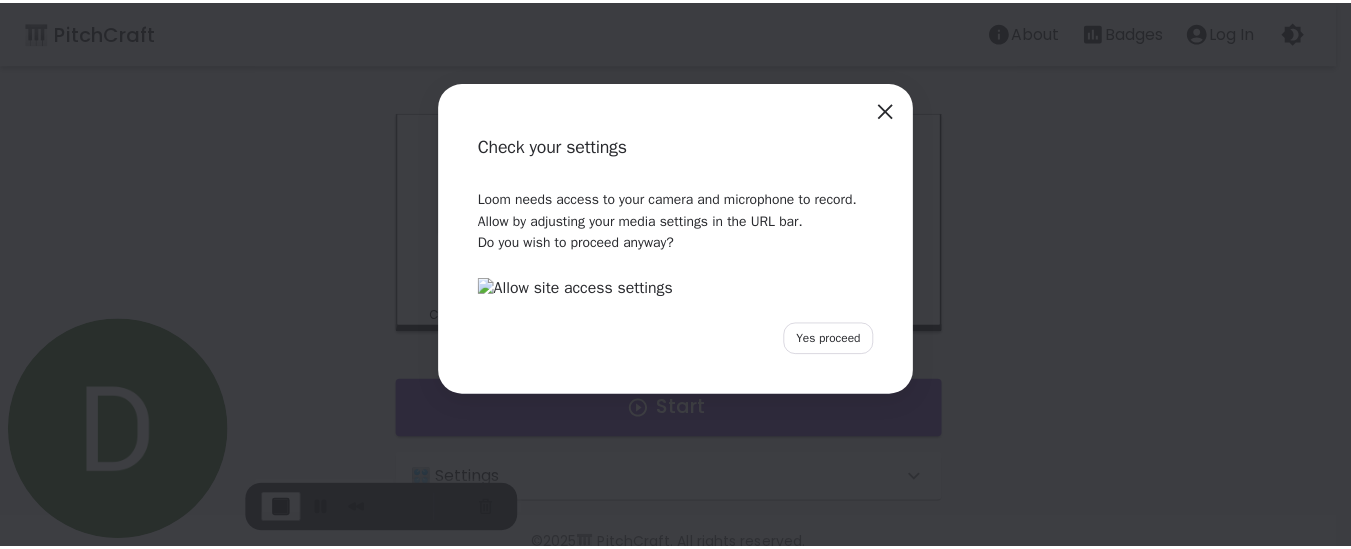 scroll, scrollTop: 186, scrollLeft: 0, axis: vertical 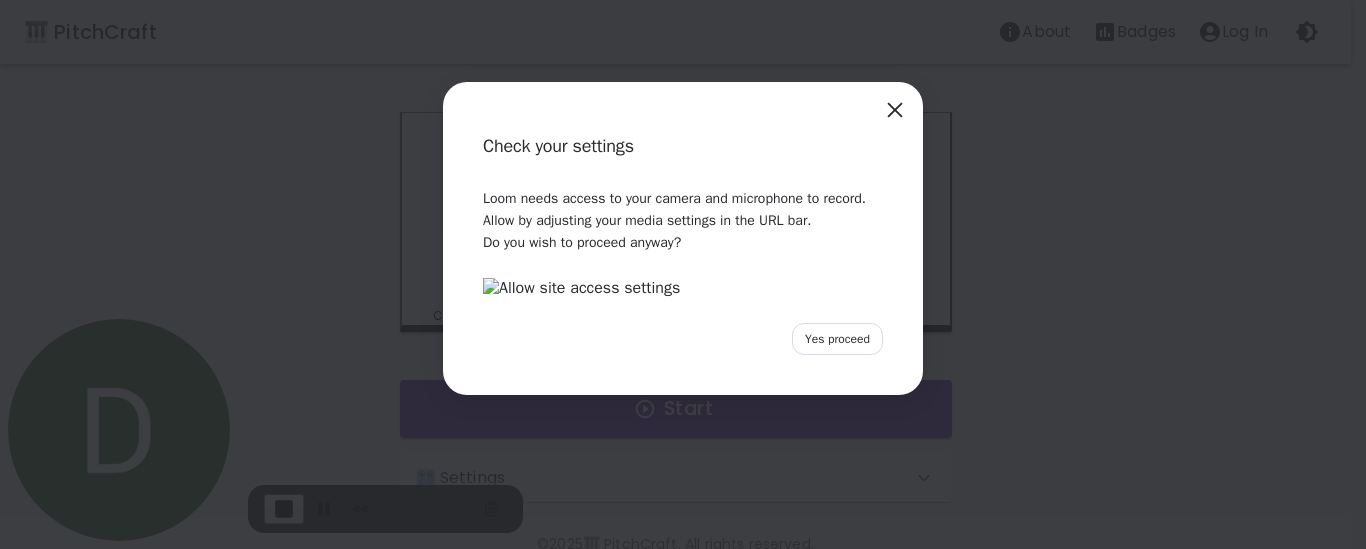 click on "Yes proceed" at bounding box center (837, 339) 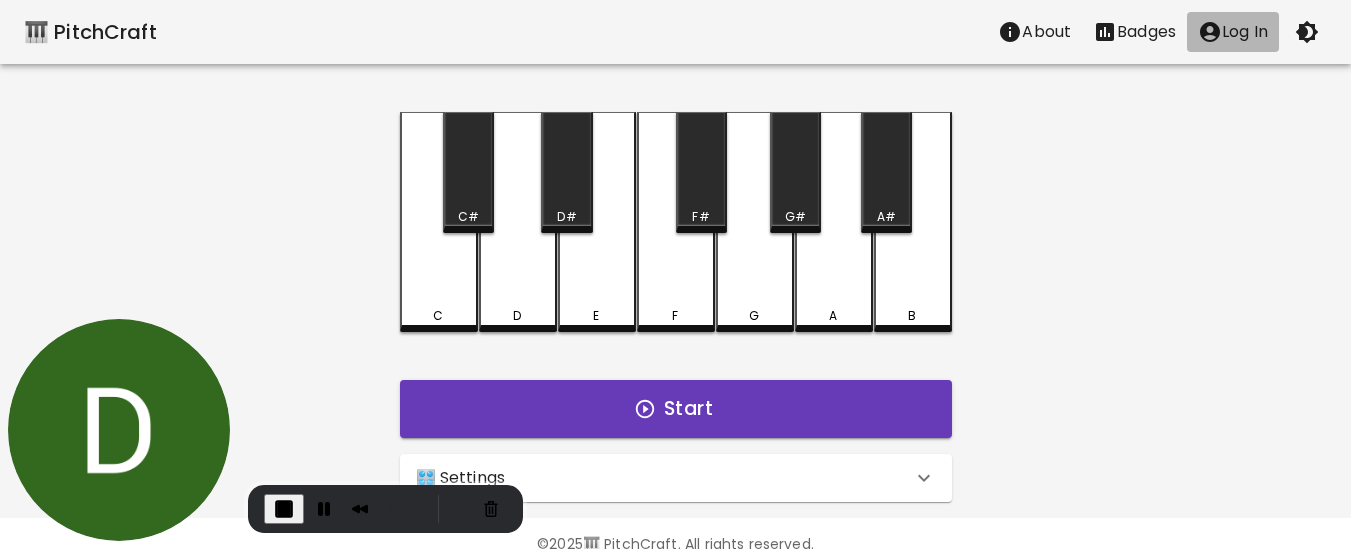 click on "Log In" at bounding box center [1245, 32] 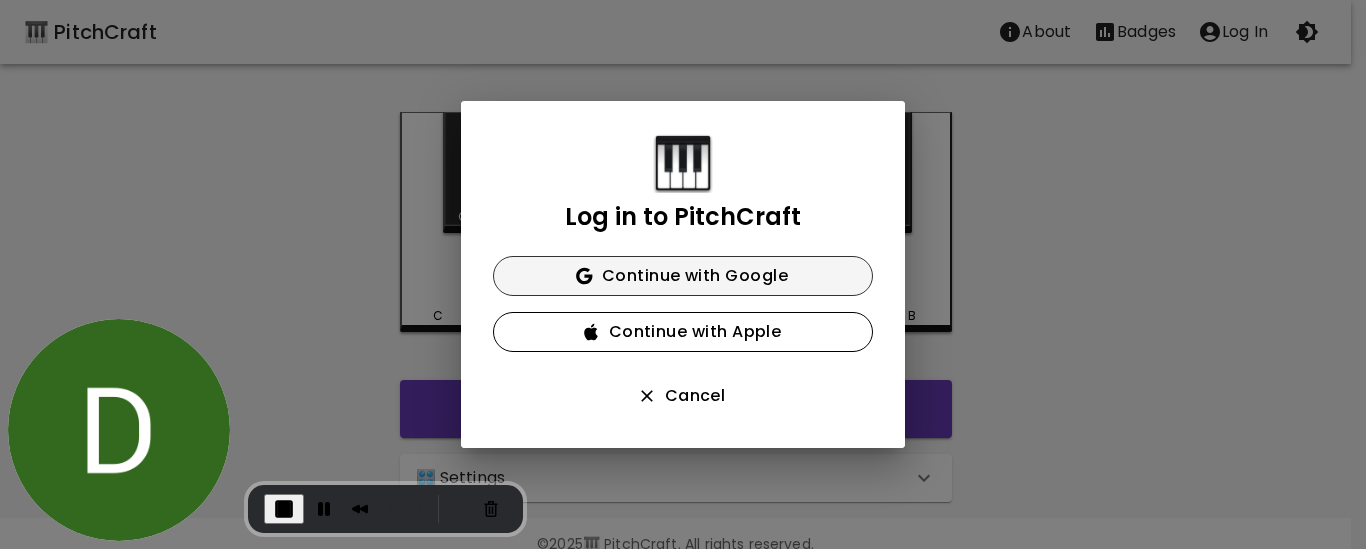 click on "Continue with Google" at bounding box center (683, 276) 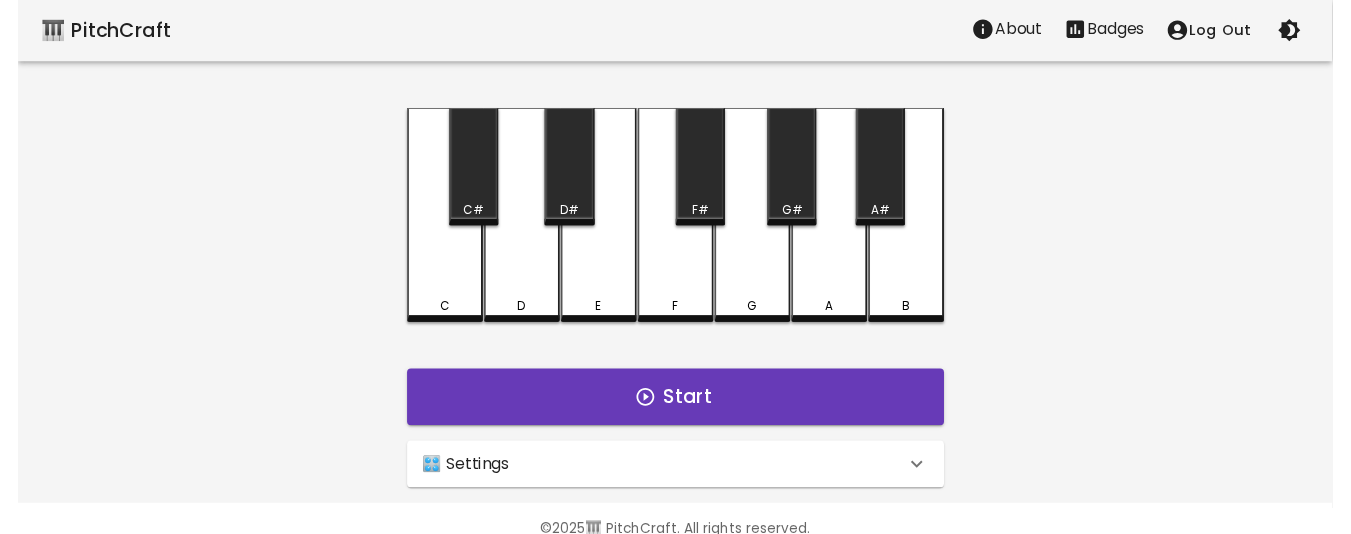 scroll, scrollTop: 0, scrollLeft: 0, axis: both 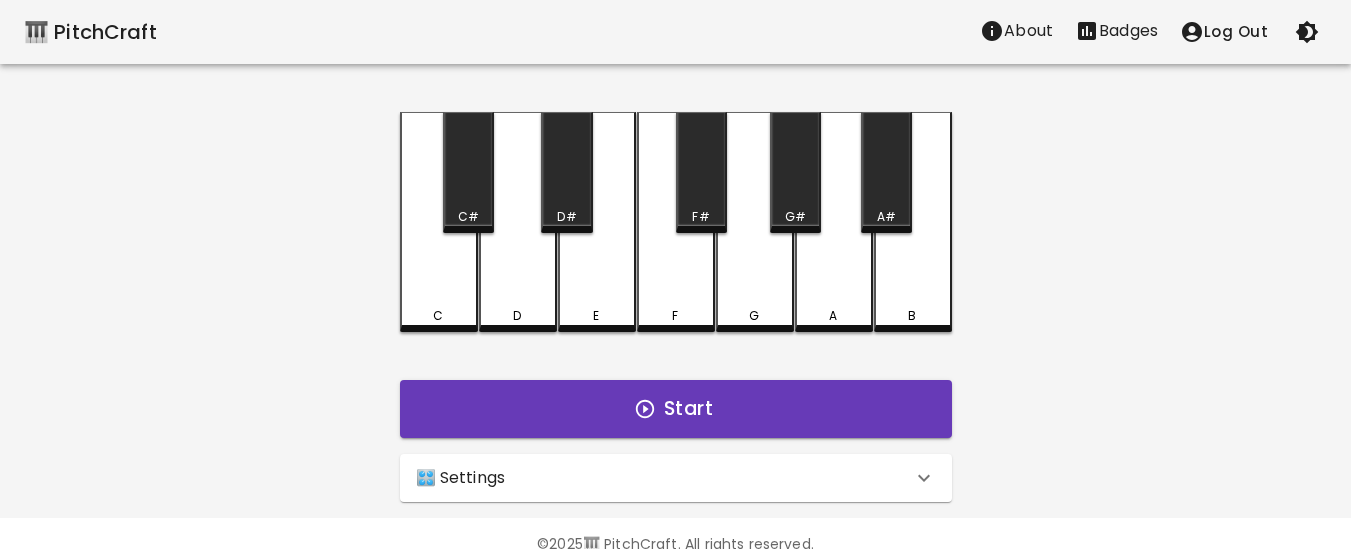 click on "Badges" at bounding box center [1128, 31] 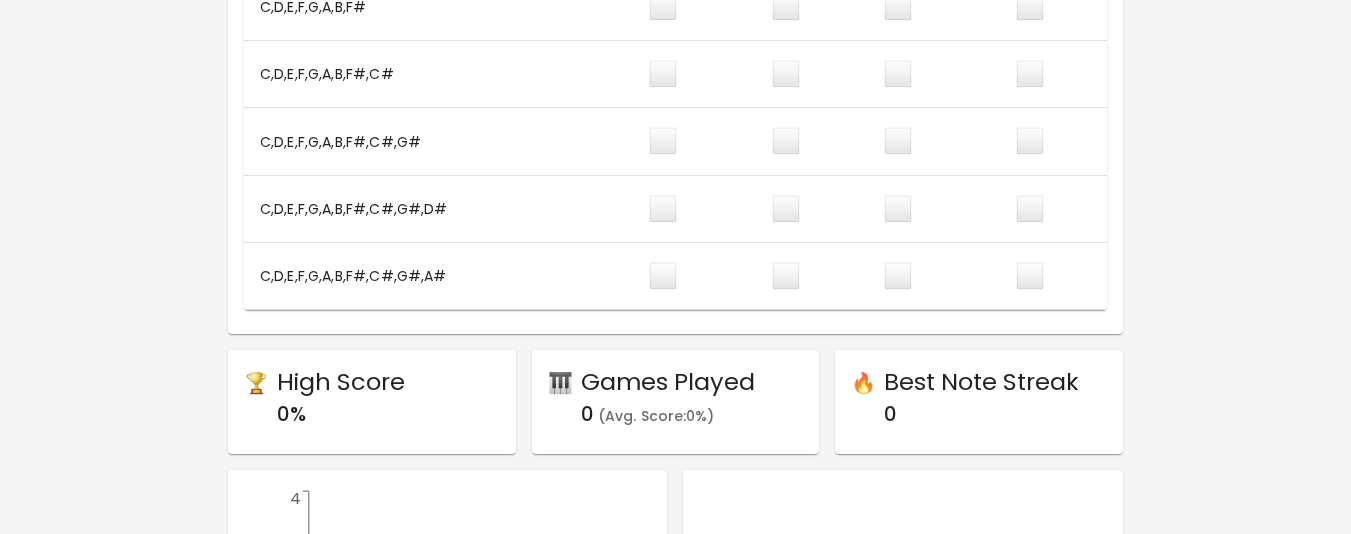 scroll, scrollTop: 1323, scrollLeft: 0, axis: vertical 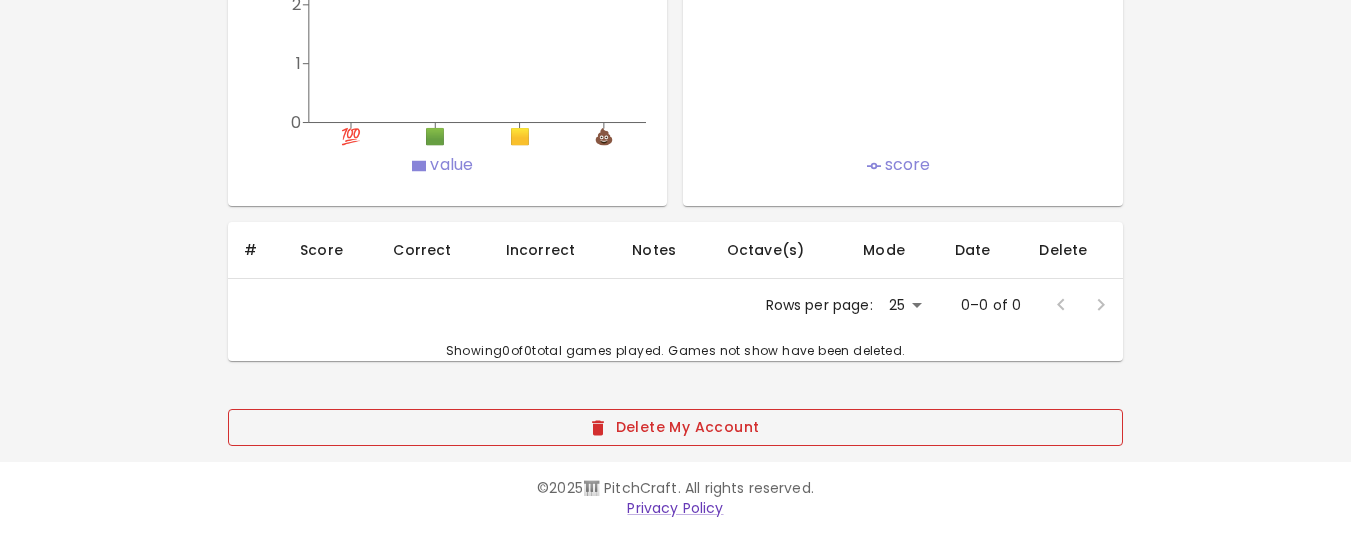 click on "Delete My Account" at bounding box center (675, 427) 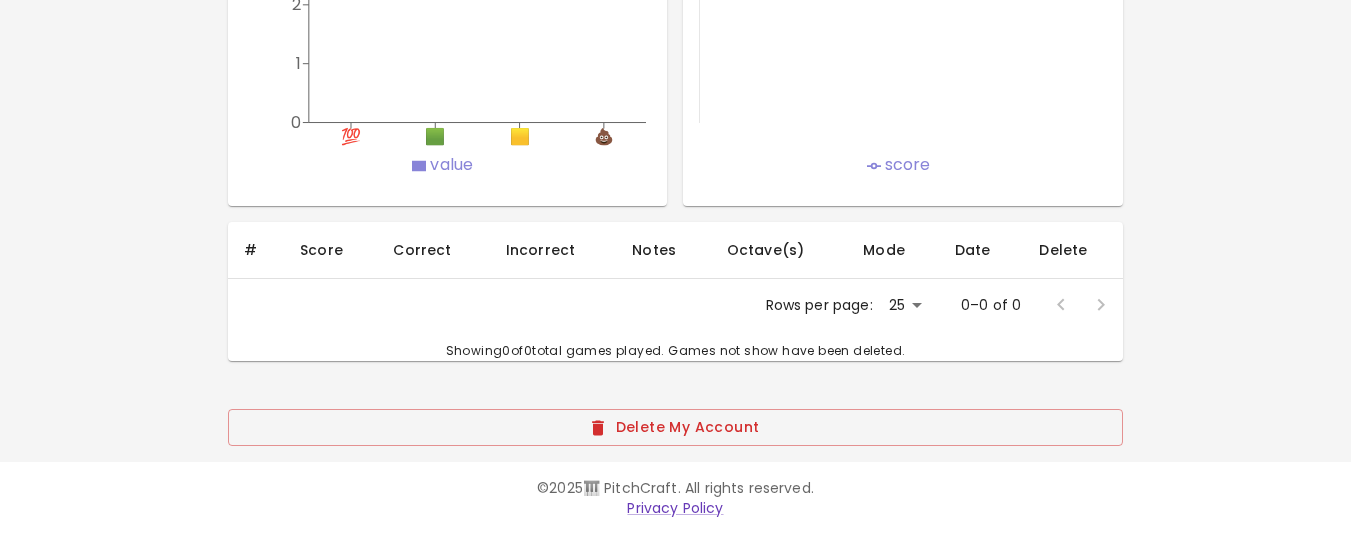 click 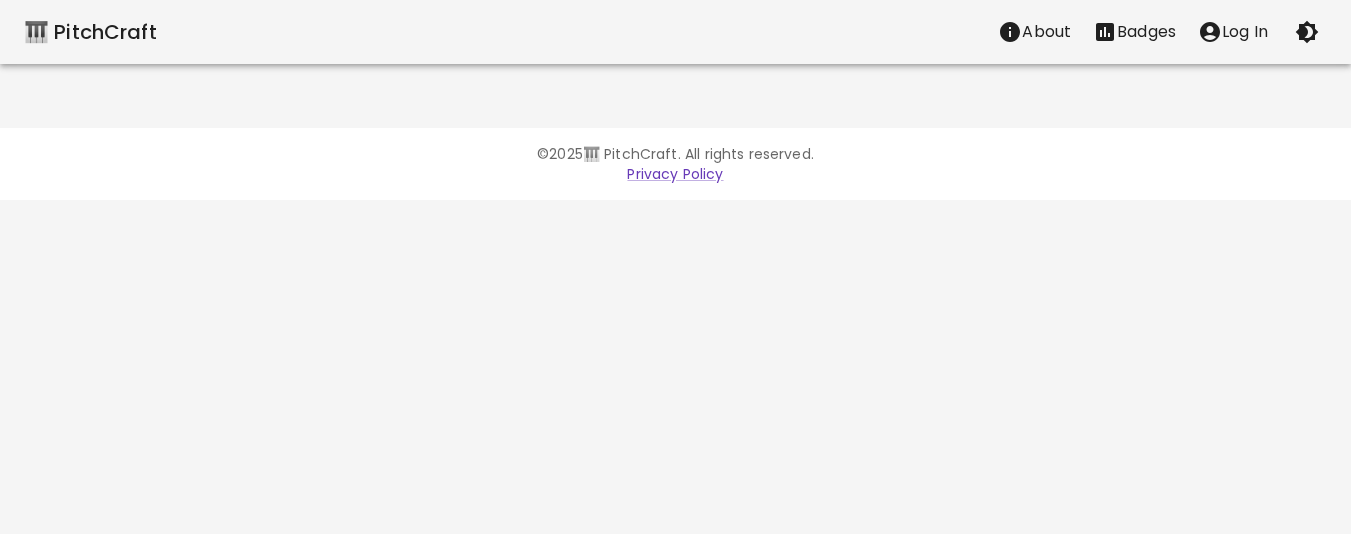 scroll, scrollTop: 0, scrollLeft: 0, axis: both 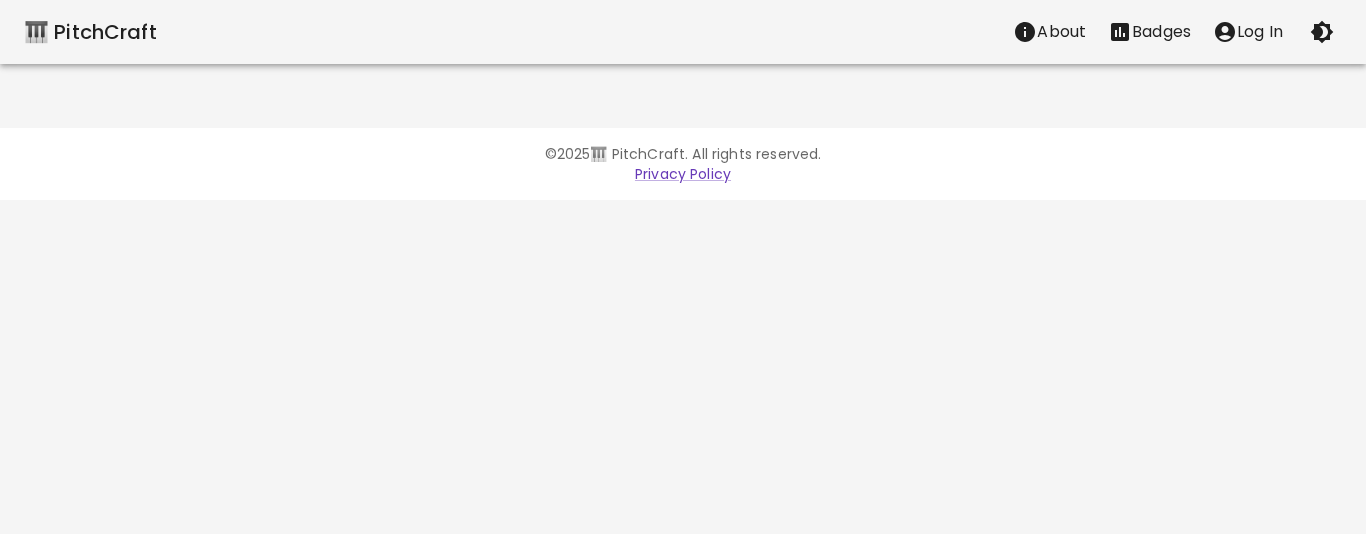 drag, startPoint x: 112, startPoint y: 35, endPoint x: 150, endPoint y: 52, distance: 41.62932 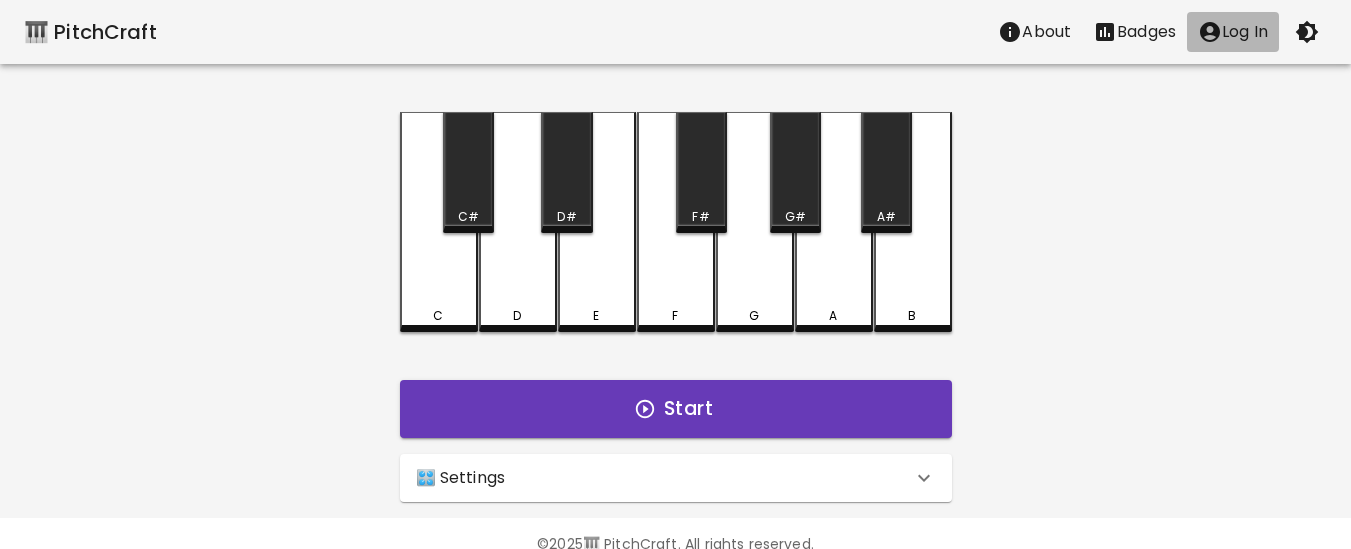 click on "Log In" at bounding box center [1245, 32] 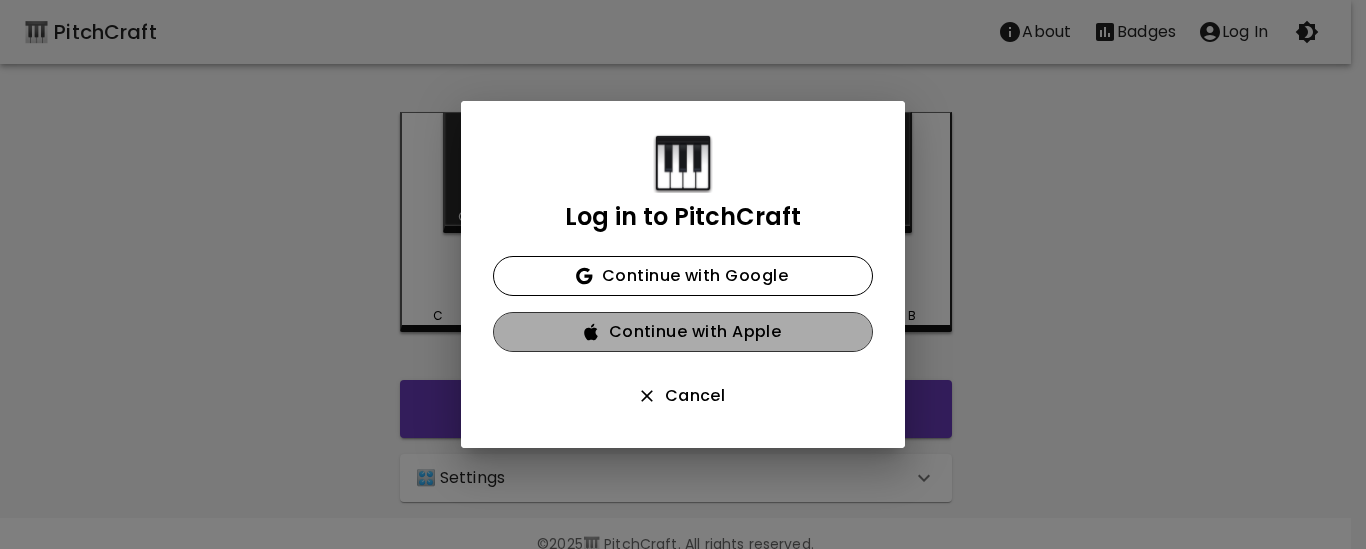 click on "Continue with Apple" at bounding box center (683, 332) 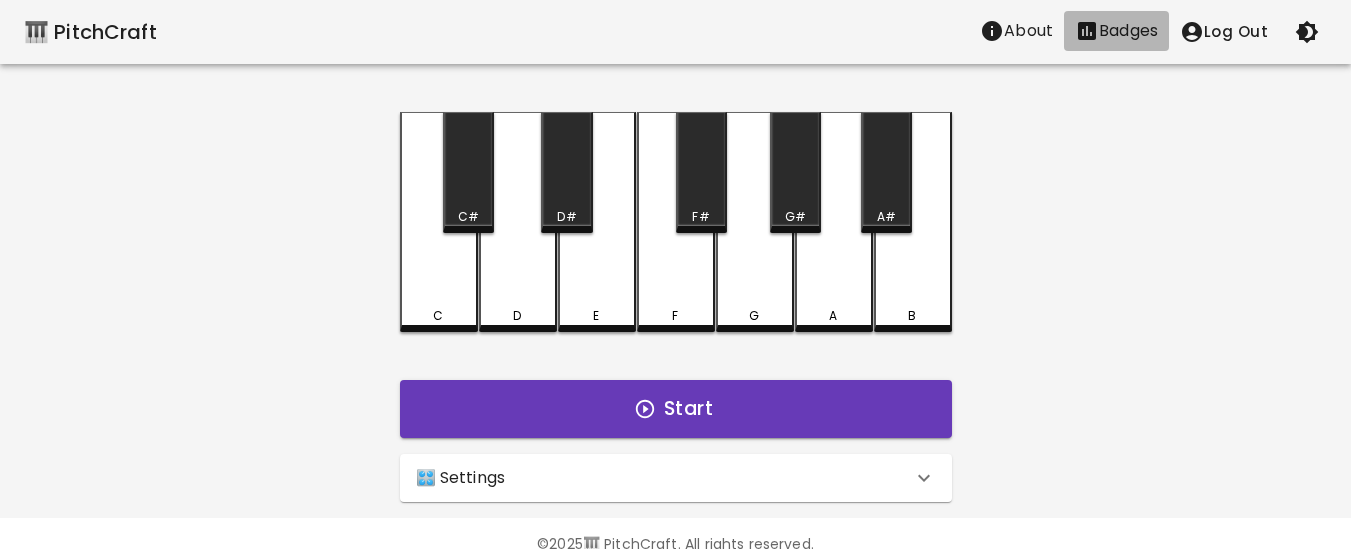click on "Badges" at bounding box center [1128, 31] 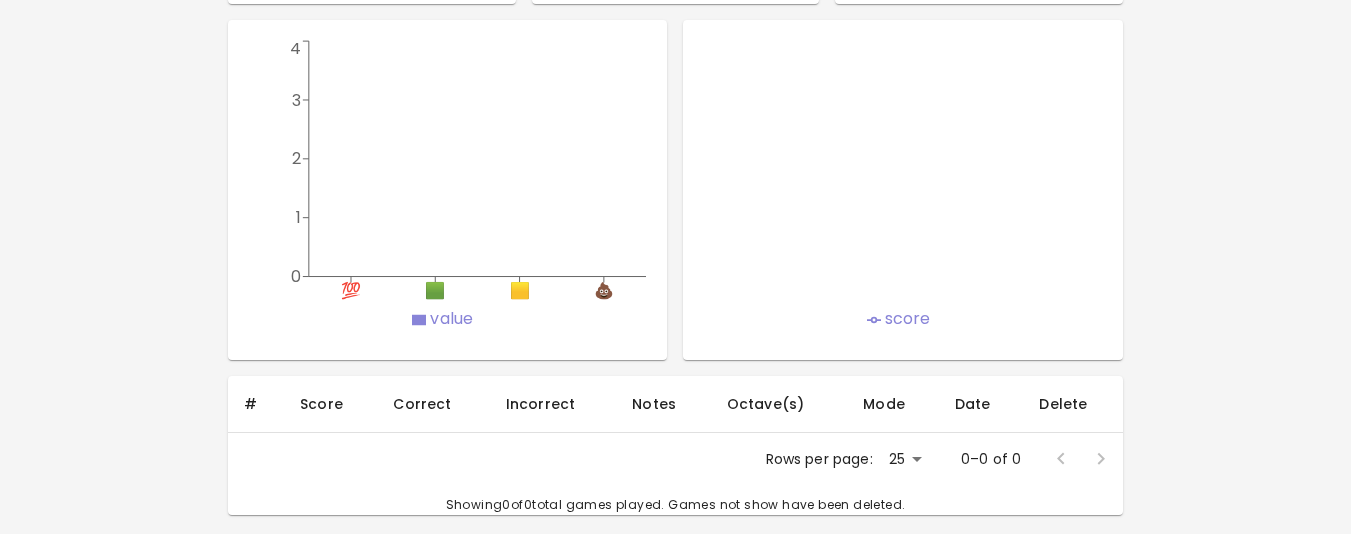 scroll, scrollTop: 1323, scrollLeft: 0, axis: vertical 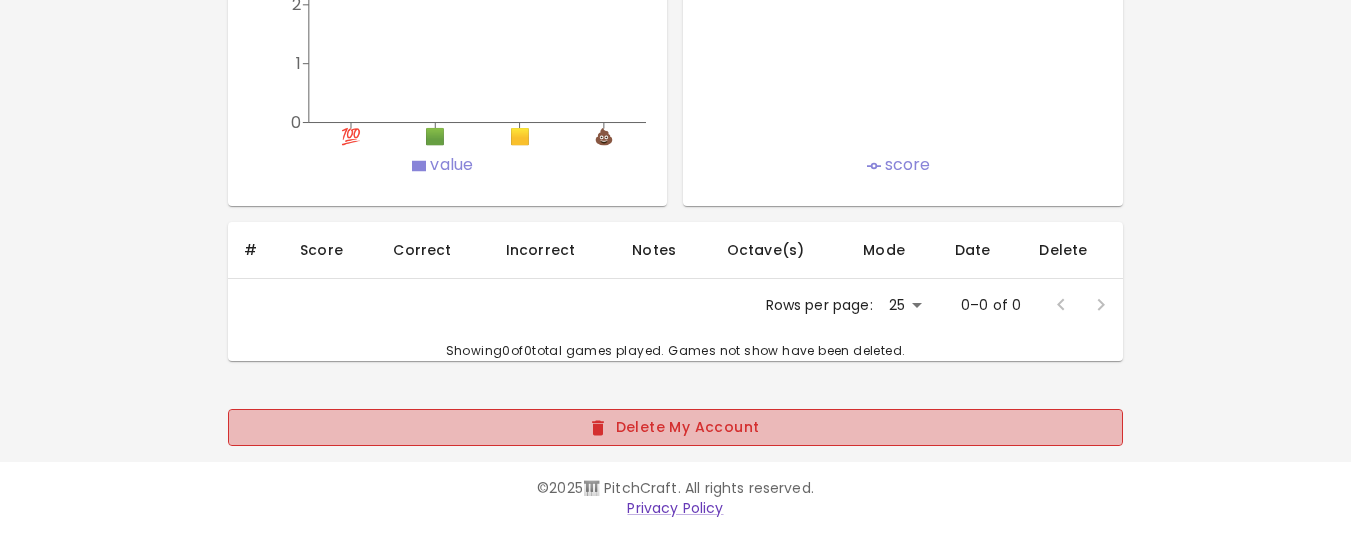 click on "Delete My Account" at bounding box center (675, 427) 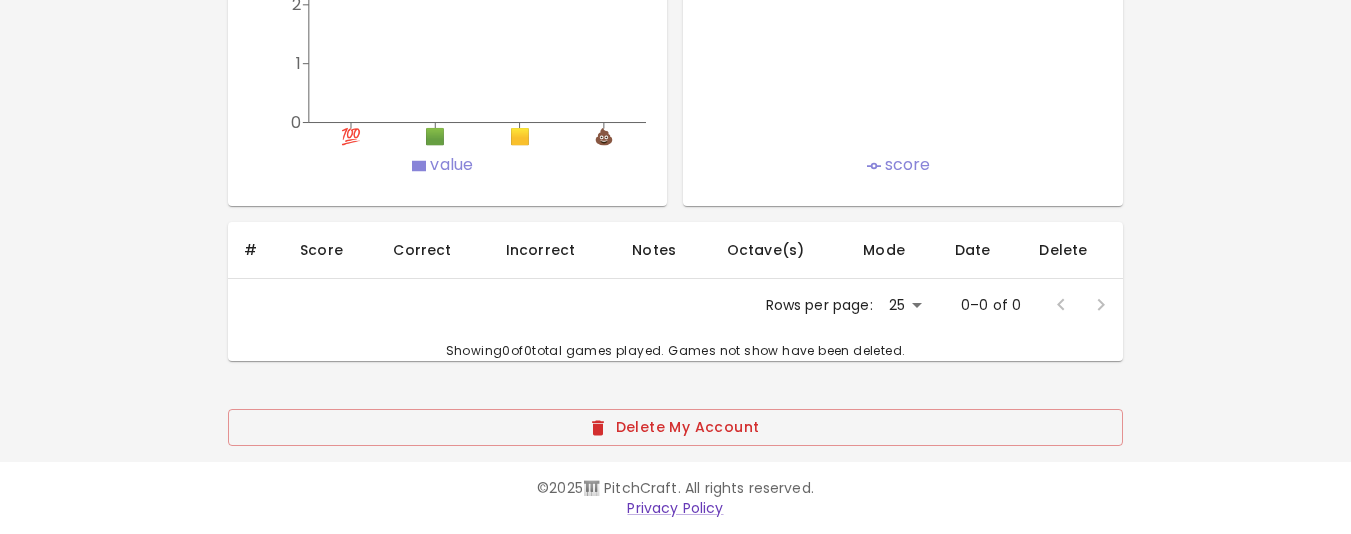 click on "Delete My Account" at bounding box center [675, 427] 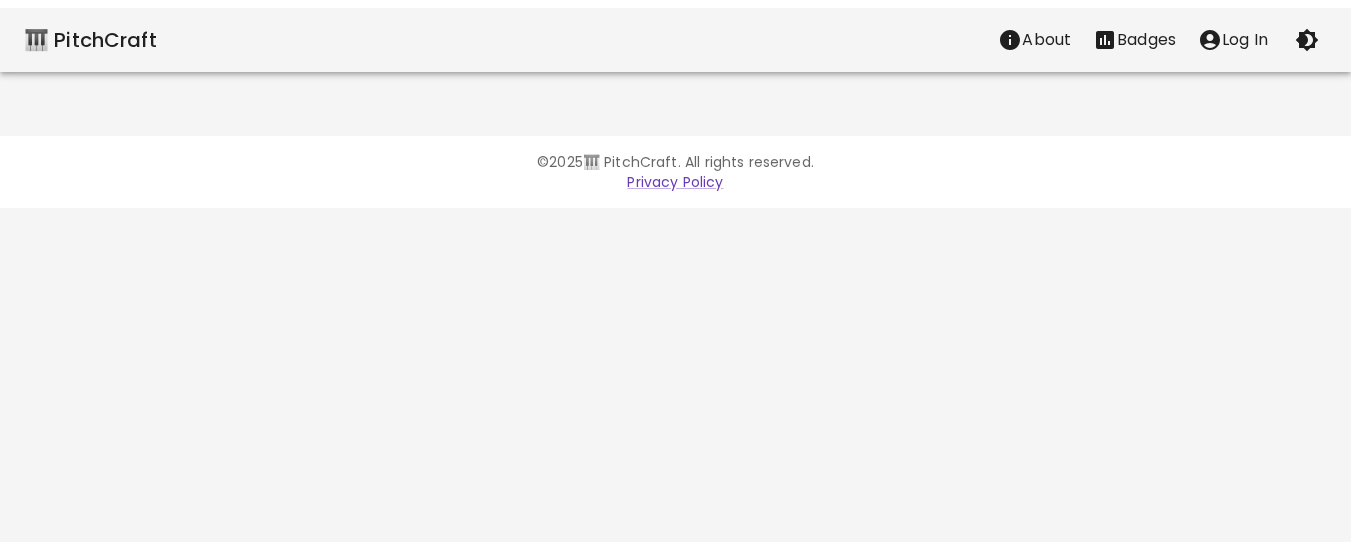scroll, scrollTop: 0, scrollLeft: 0, axis: both 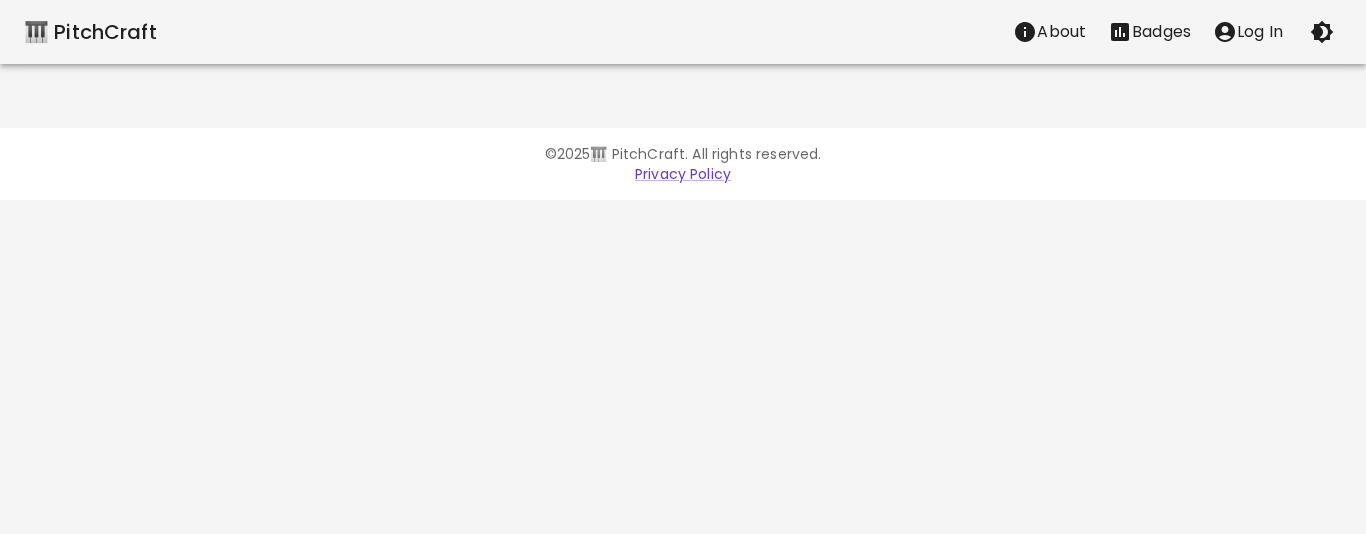 click on "🎹 PitchCraft" at bounding box center [90, 32] 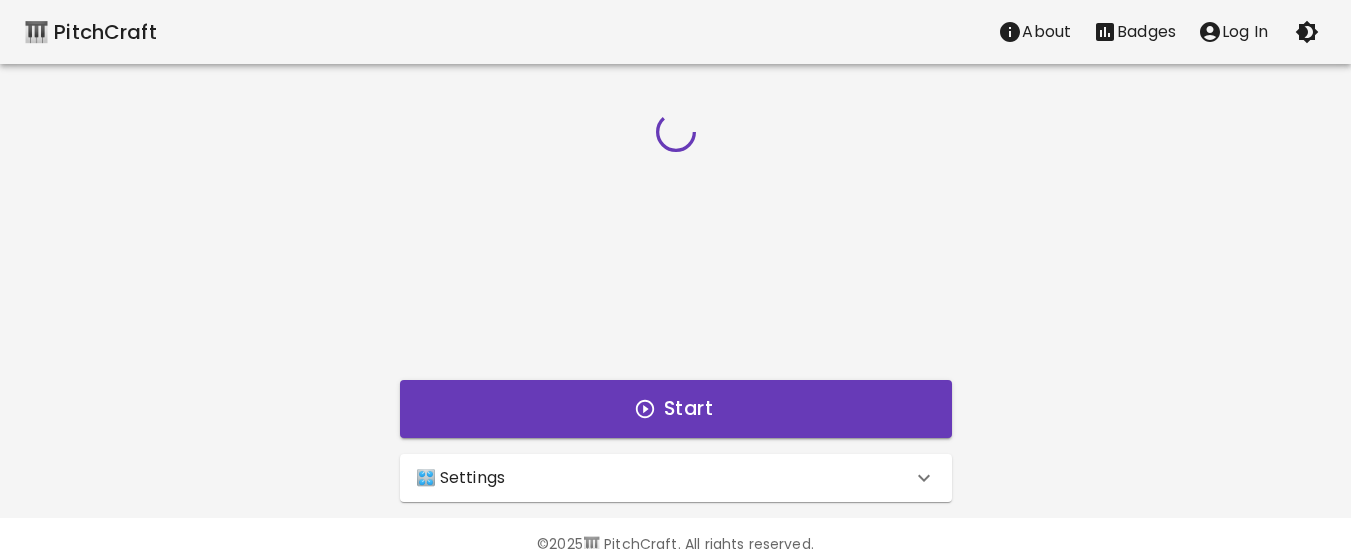 click at bounding box center (1307, 32) 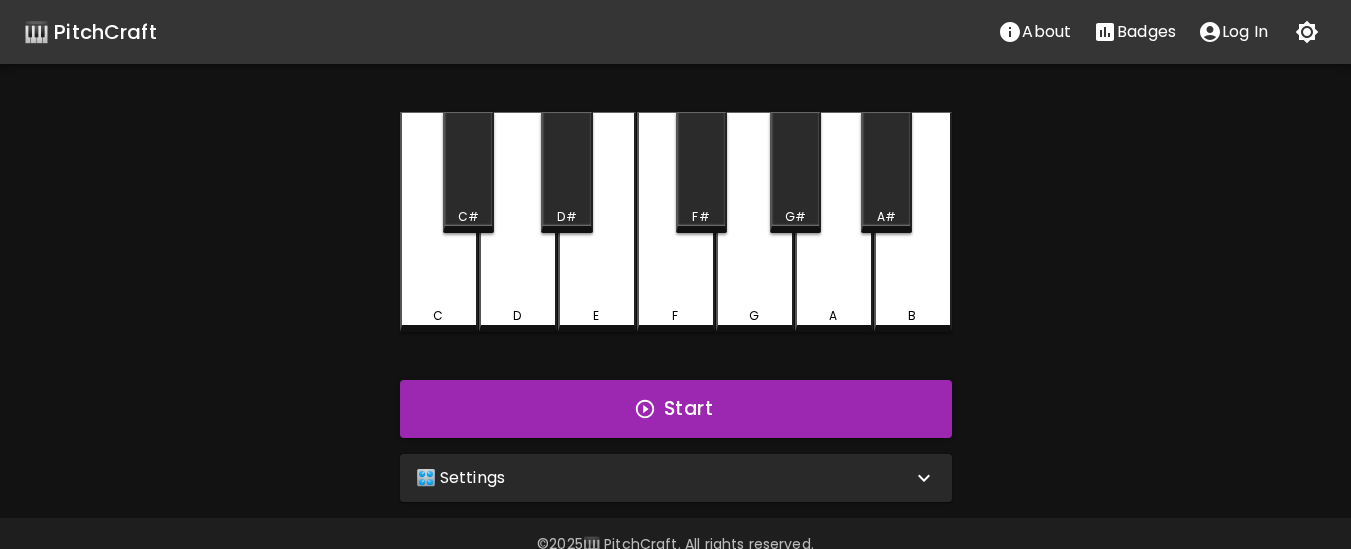 click on "Log In" at bounding box center (1245, 32) 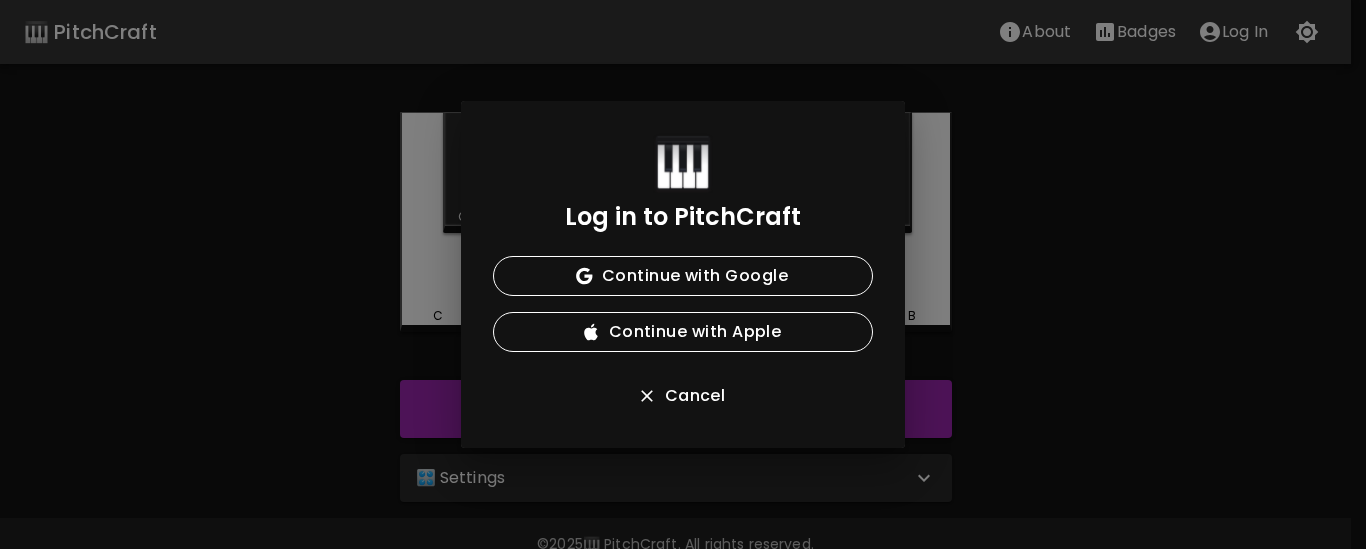 click on "Log in to PitchCraft Continue with Google Continue with Apple Cancel" at bounding box center (683, 274) 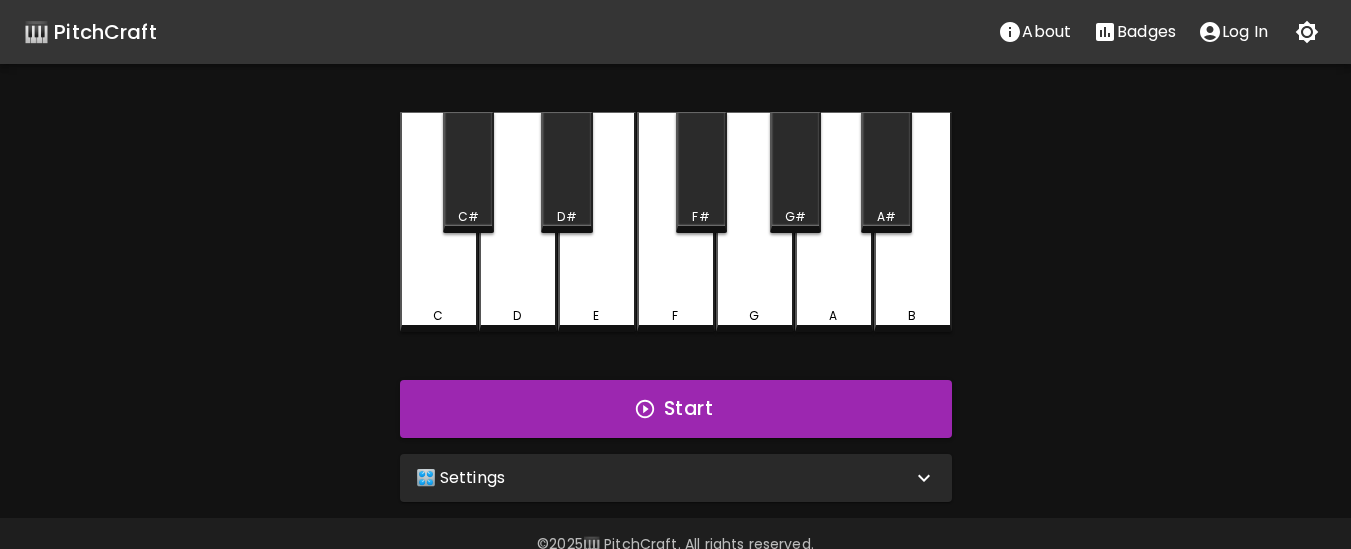 click 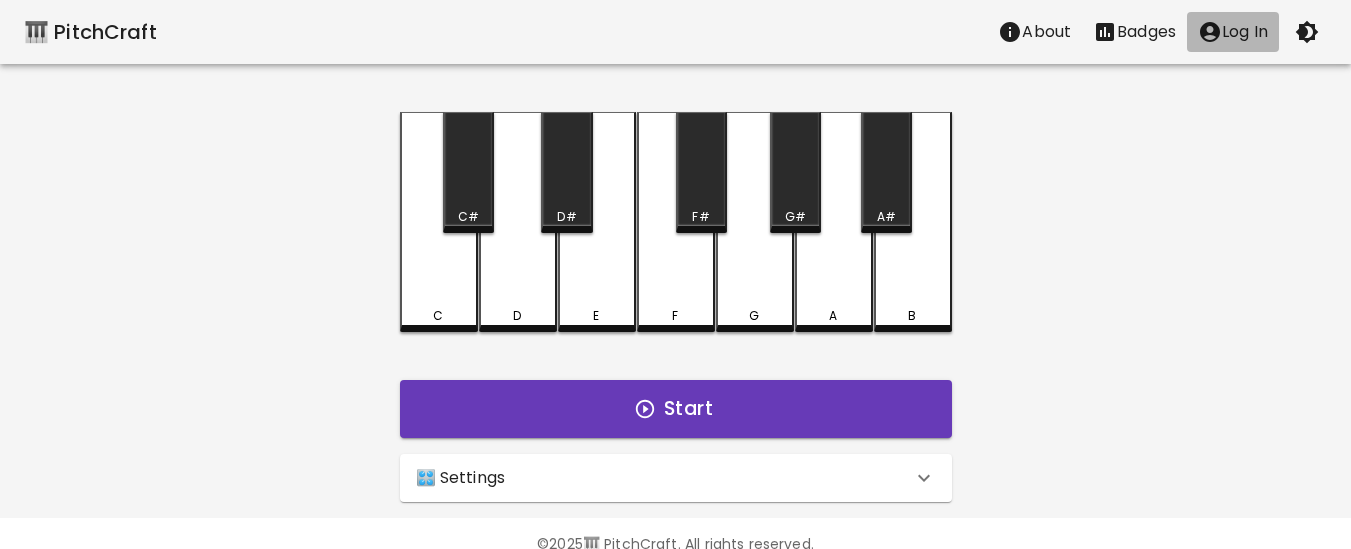 click on "Log In" at bounding box center [1245, 32] 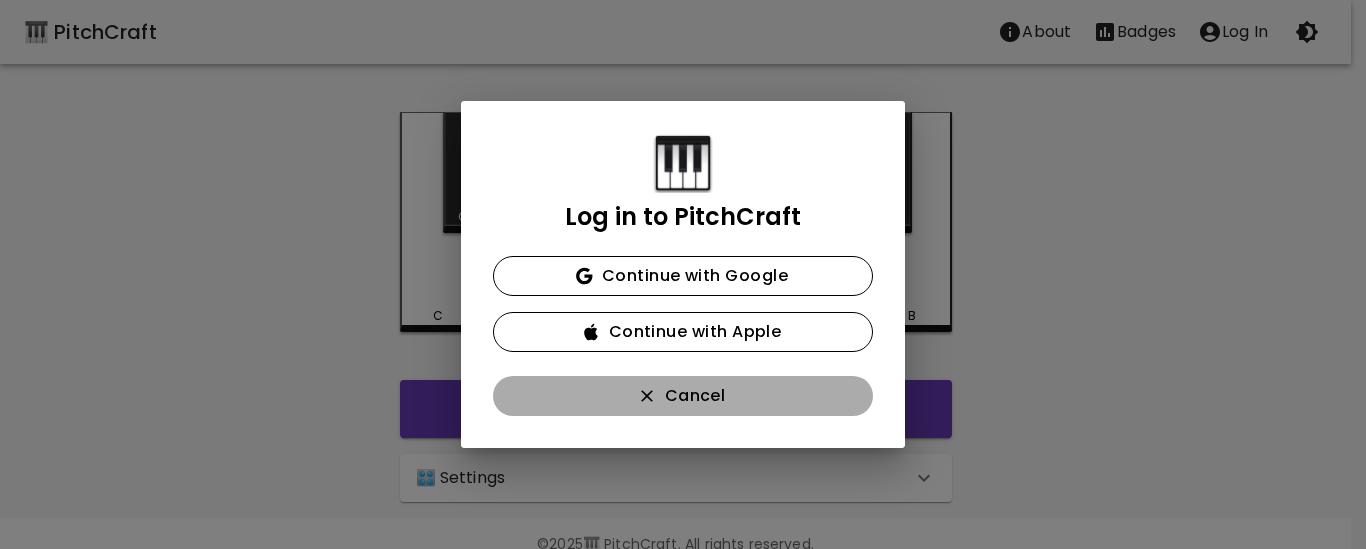 click 